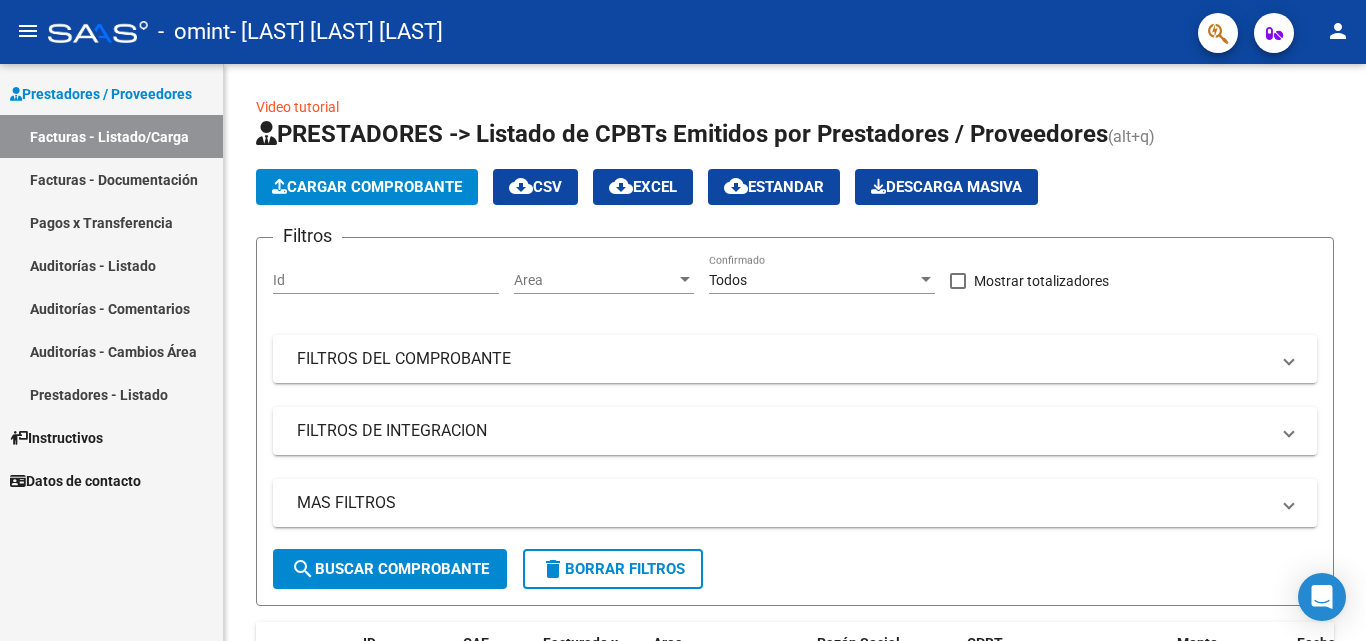 scroll, scrollTop: 0, scrollLeft: 0, axis: both 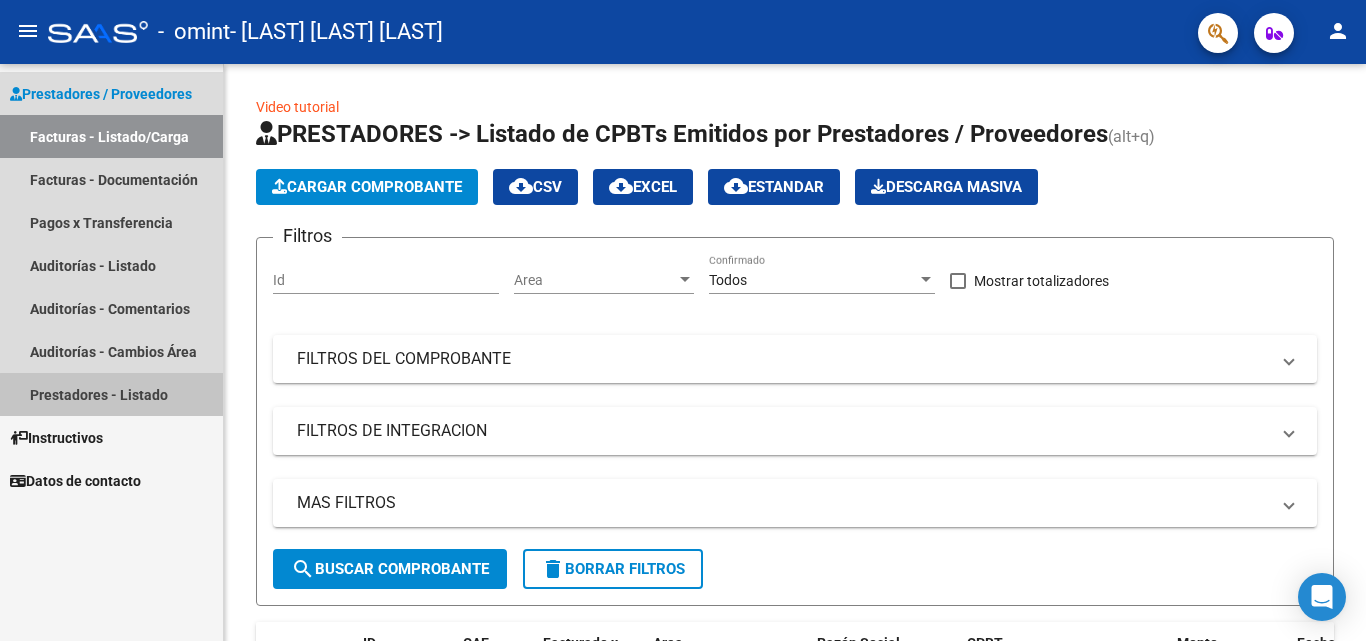 click on "Prestadores - Listado" at bounding box center (111, 394) 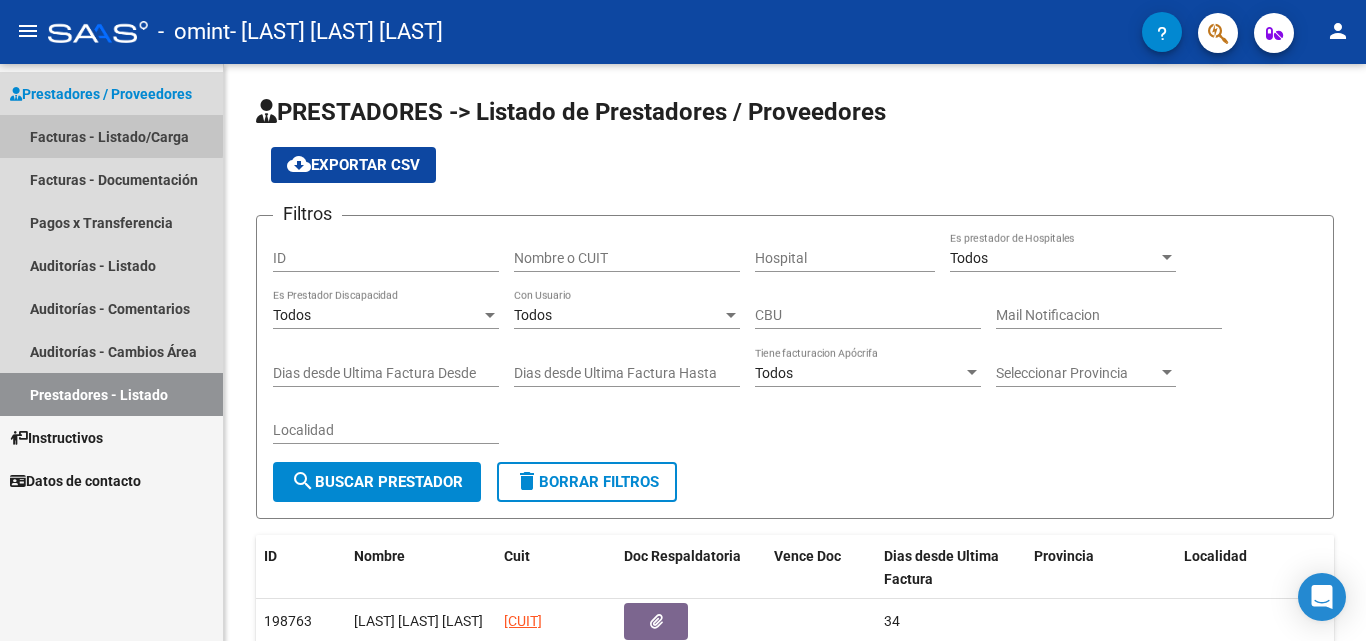 click on "Facturas - Listado/Carga" at bounding box center (111, 136) 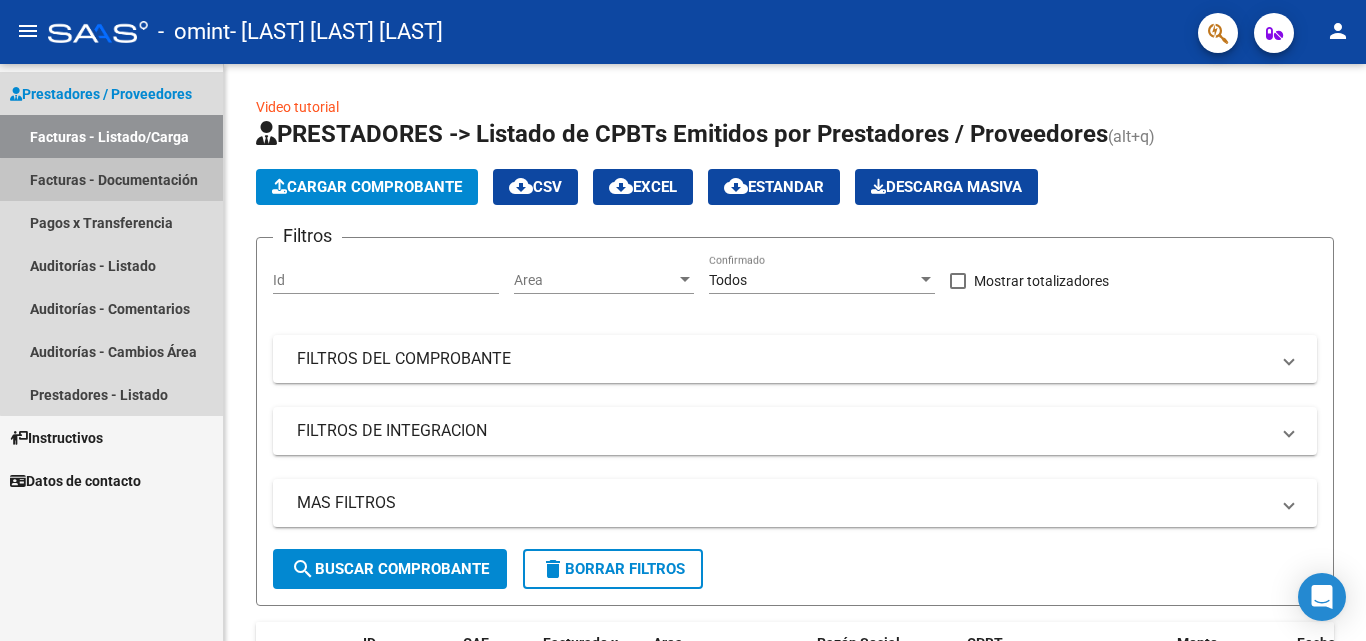 click on "Facturas - Documentación" at bounding box center (111, 179) 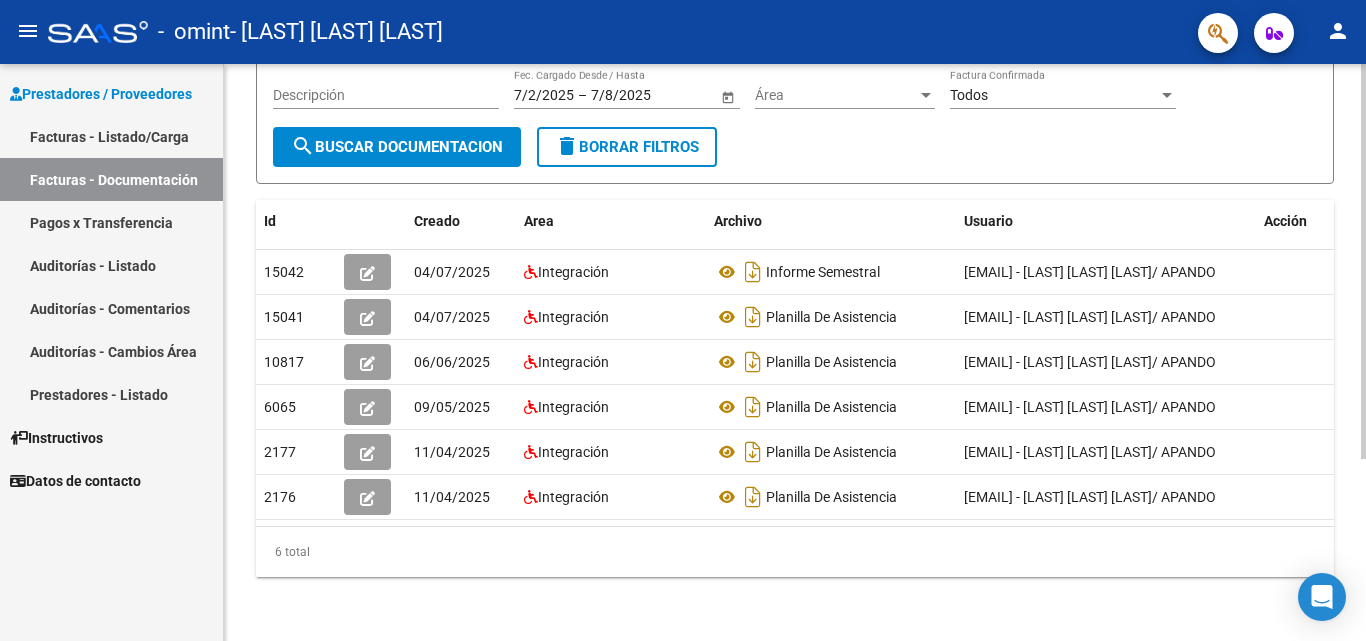 scroll, scrollTop: 260, scrollLeft: 0, axis: vertical 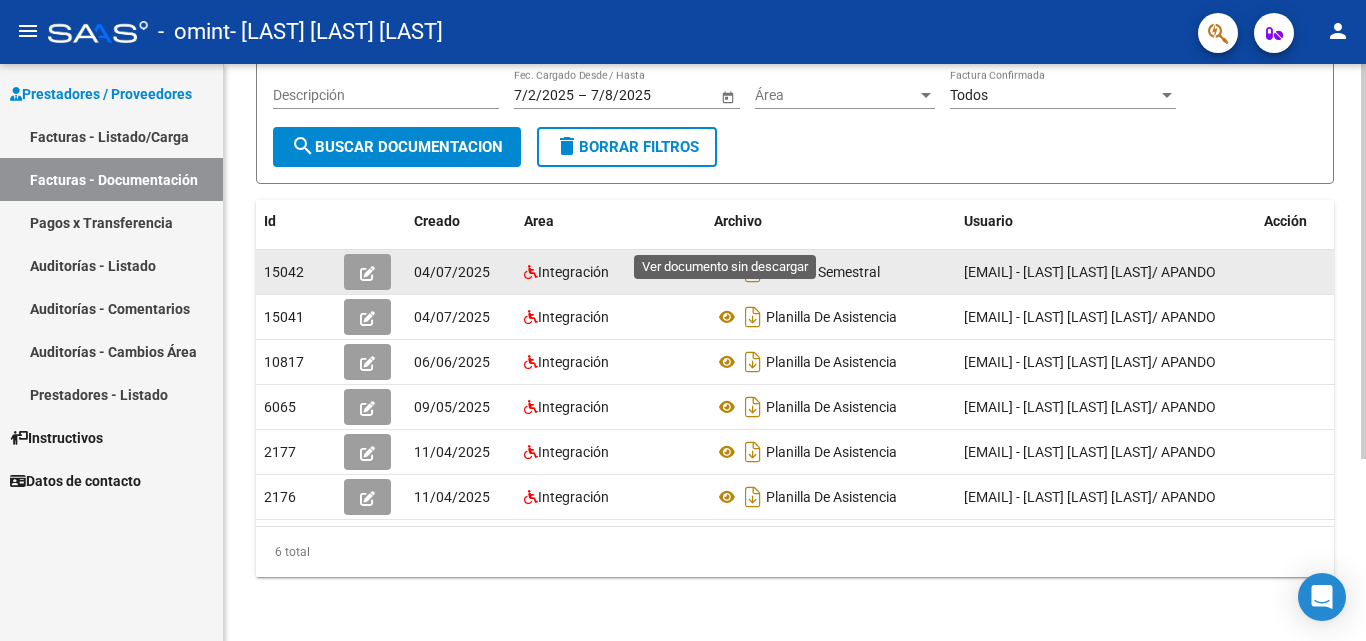 click 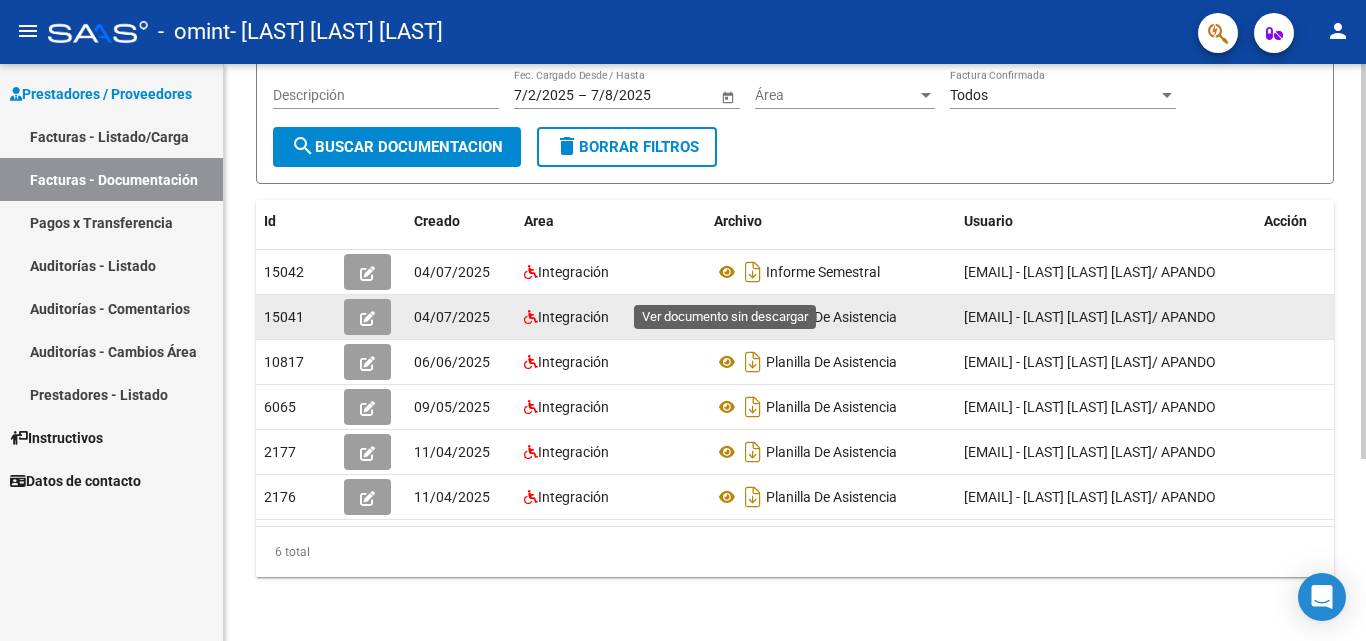 click 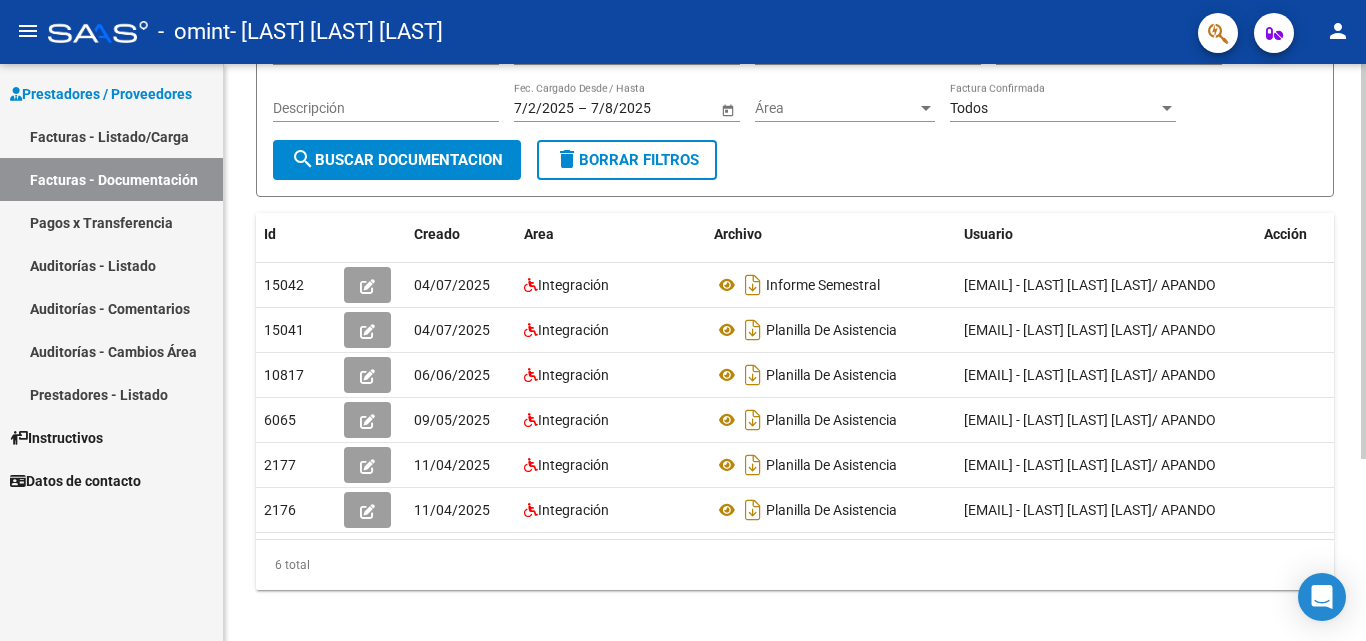 scroll, scrollTop: 206, scrollLeft: 0, axis: vertical 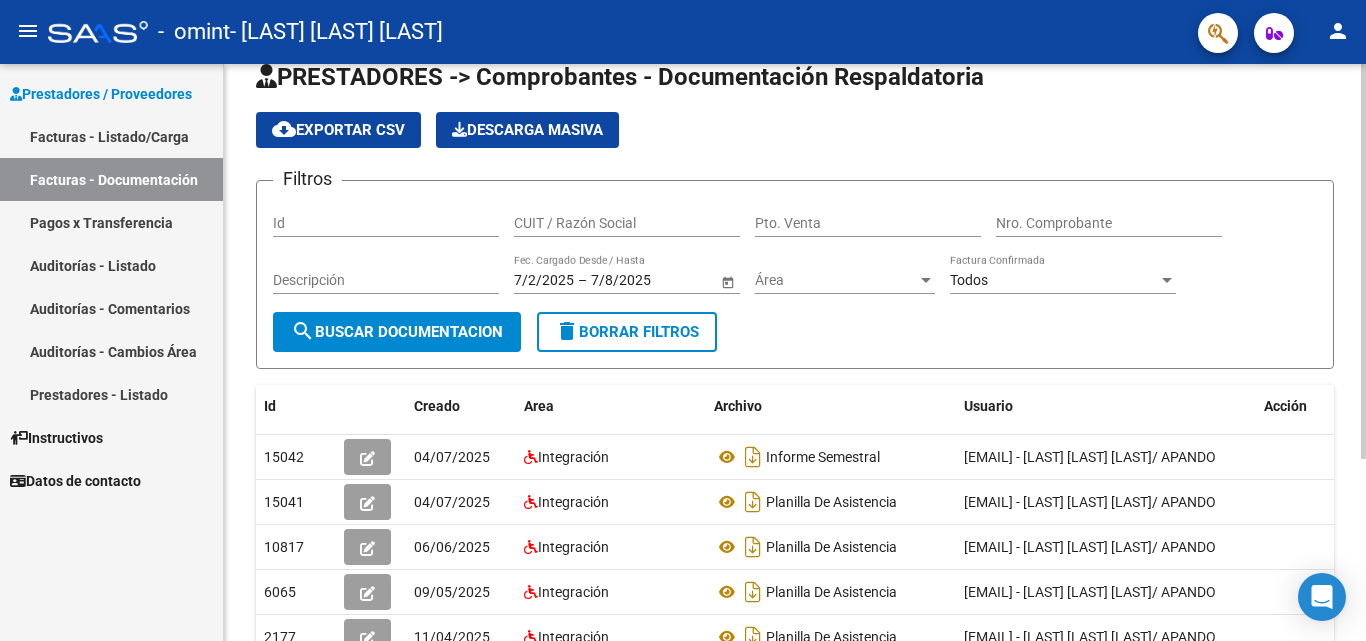 click 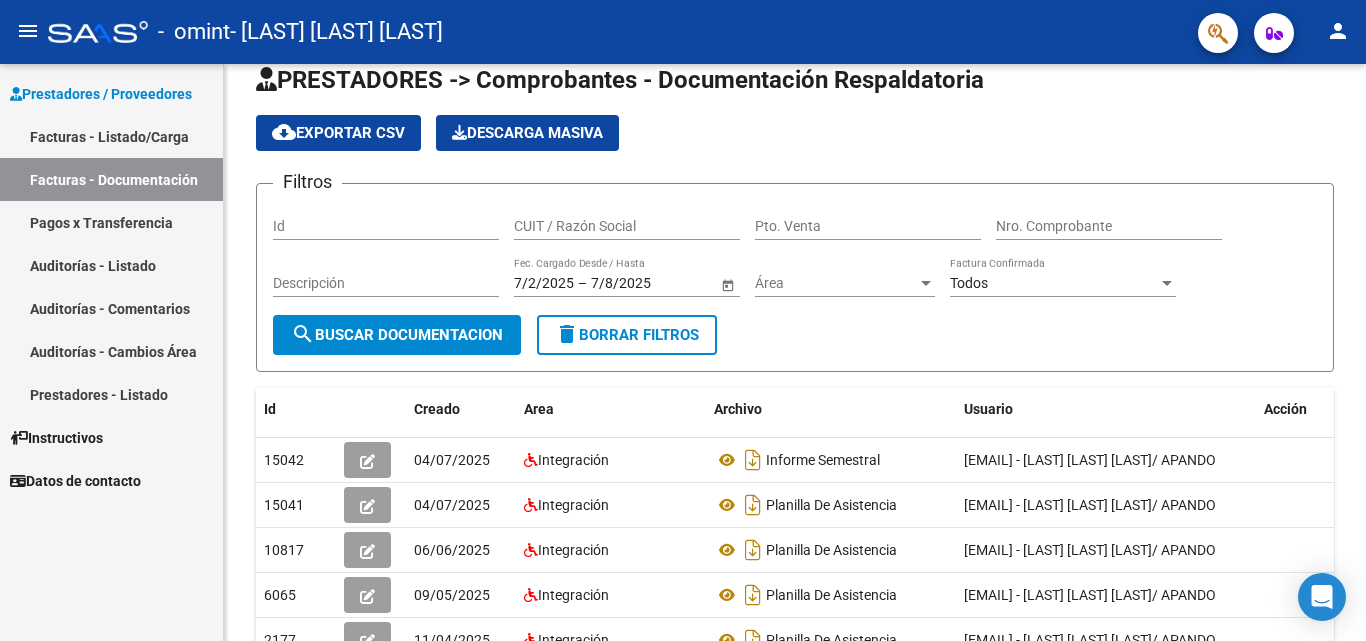 click on "Facturas - Listado/Carga" at bounding box center [111, 136] 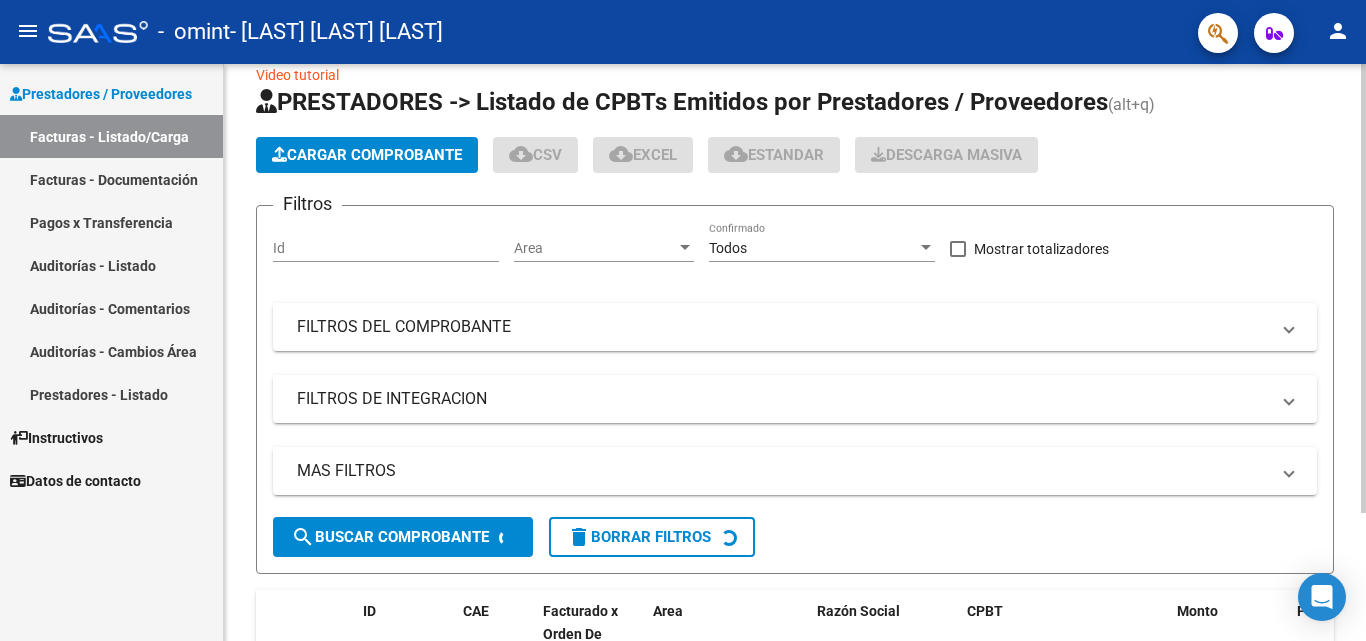 click on "Cargar Comprobante" 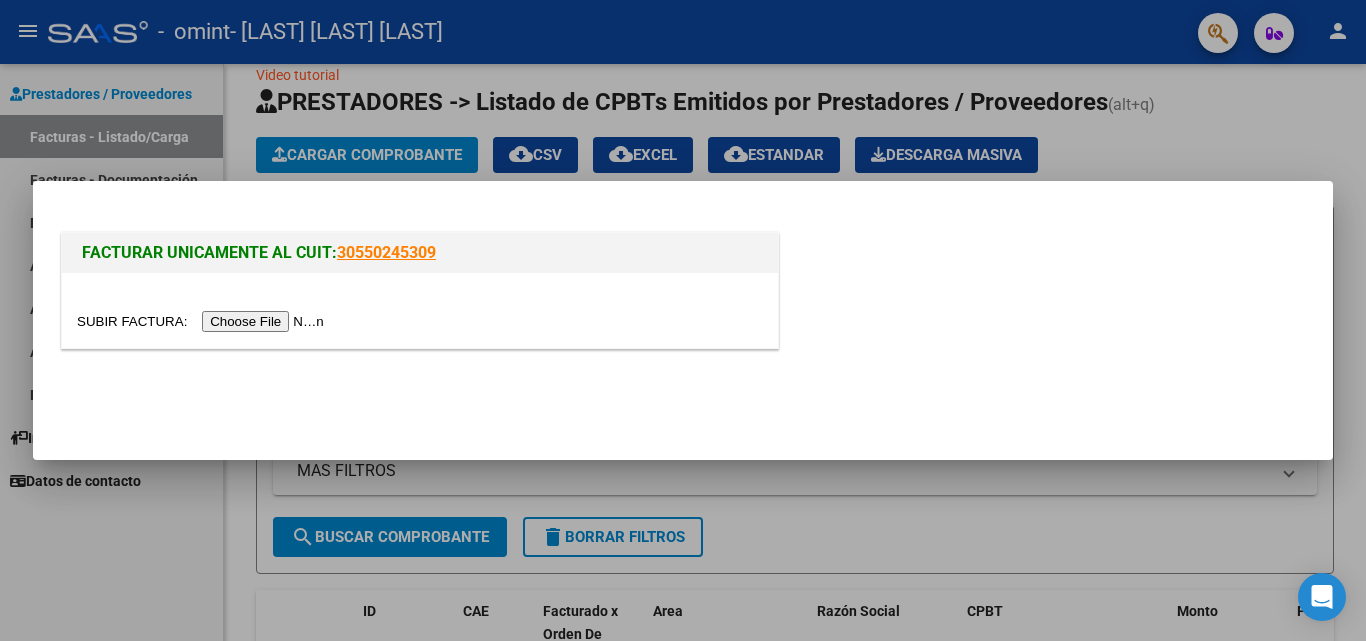 click at bounding box center [203, 321] 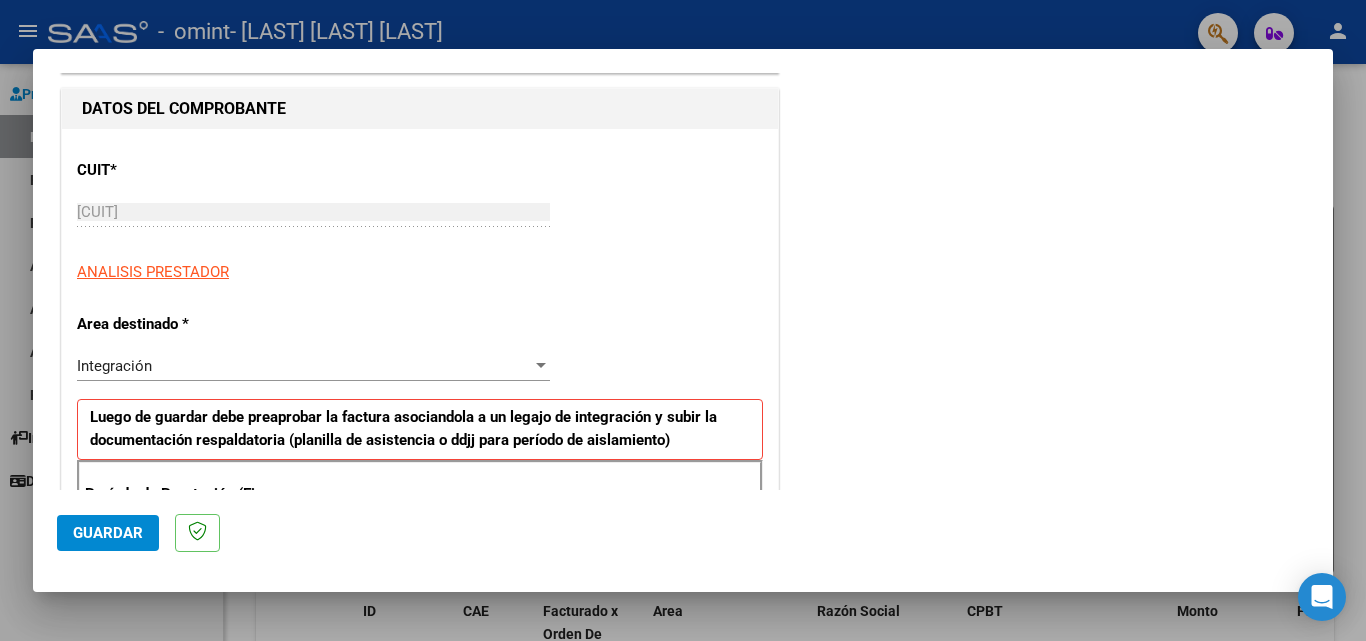 scroll, scrollTop: 217, scrollLeft: 0, axis: vertical 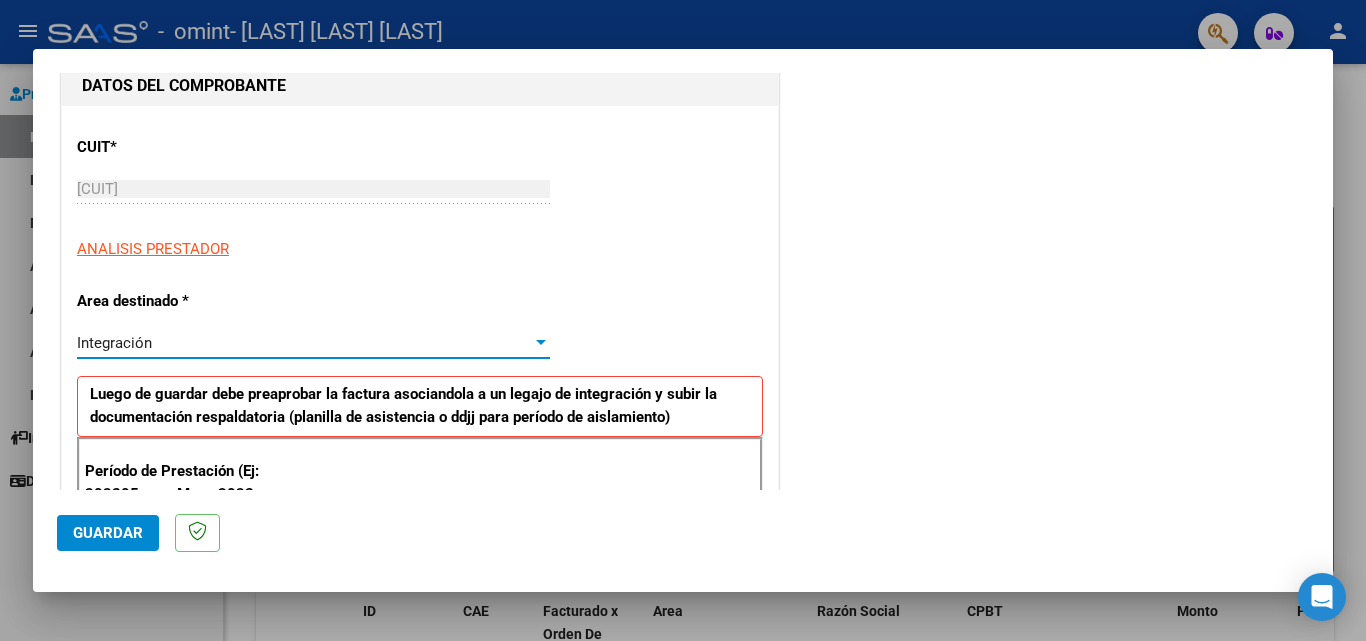 click at bounding box center [541, 343] 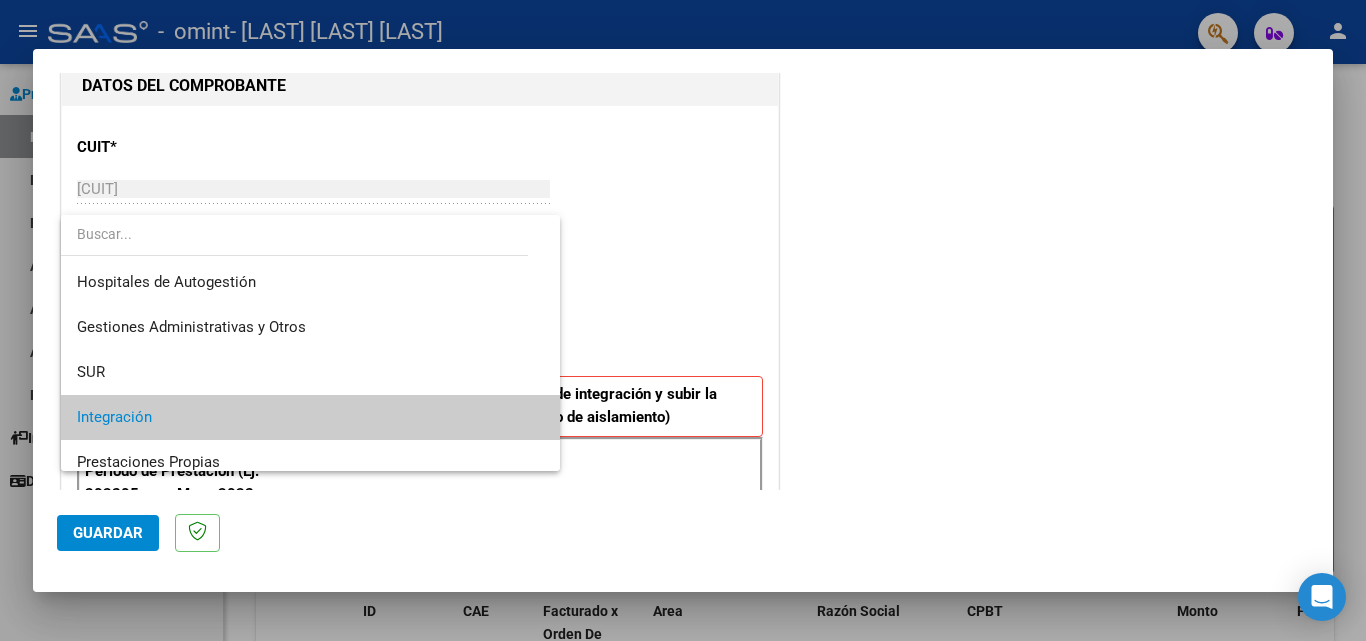 scroll, scrollTop: 75, scrollLeft: 0, axis: vertical 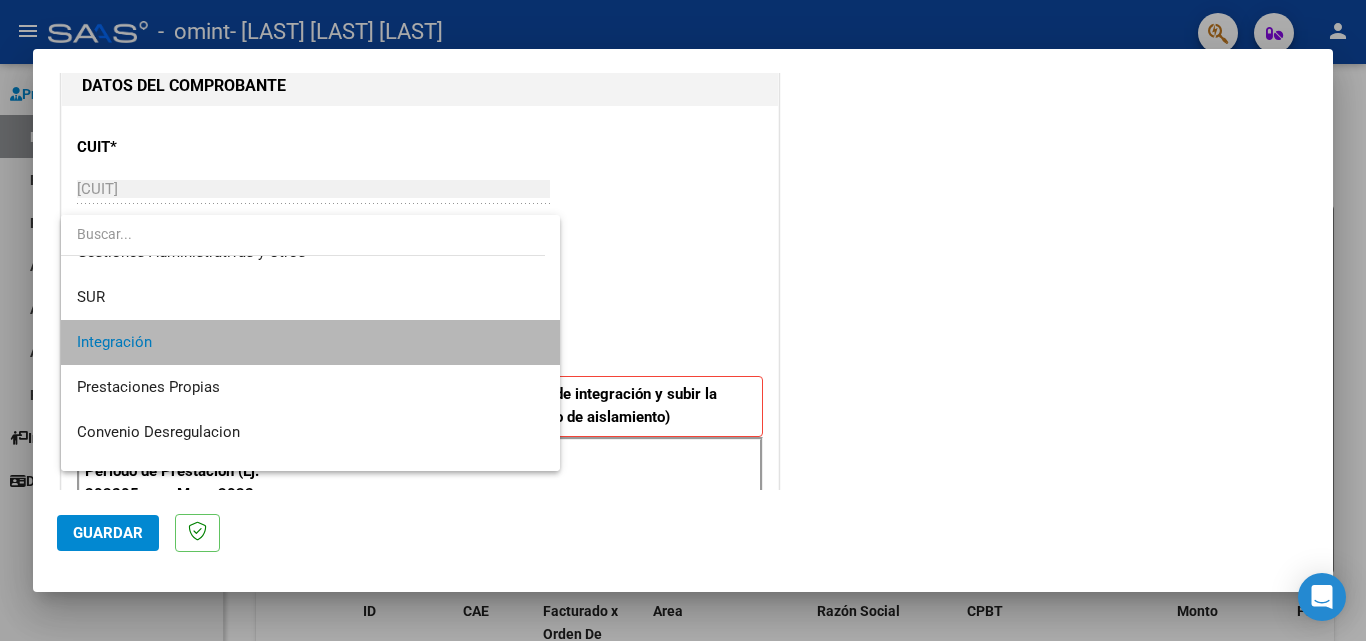 click on "Integración" at bounding box center [310, 342] 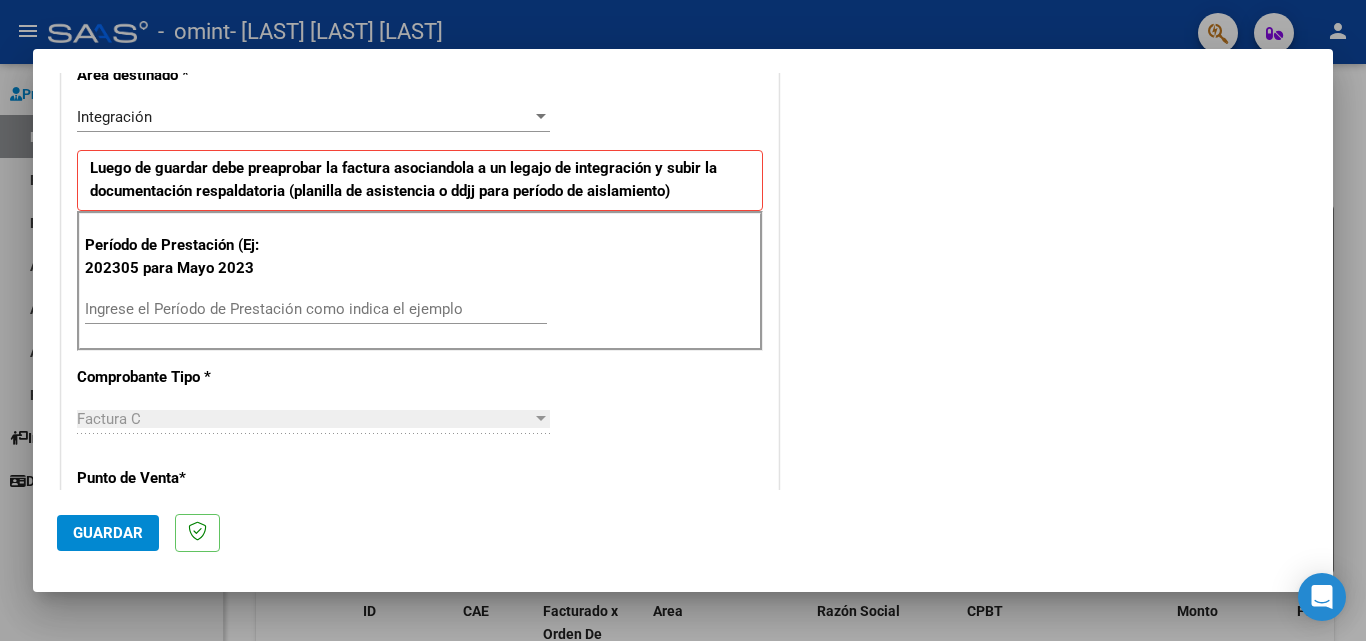 scroll, scrollTop: 452, scrollLeft: 0, axis: vertical 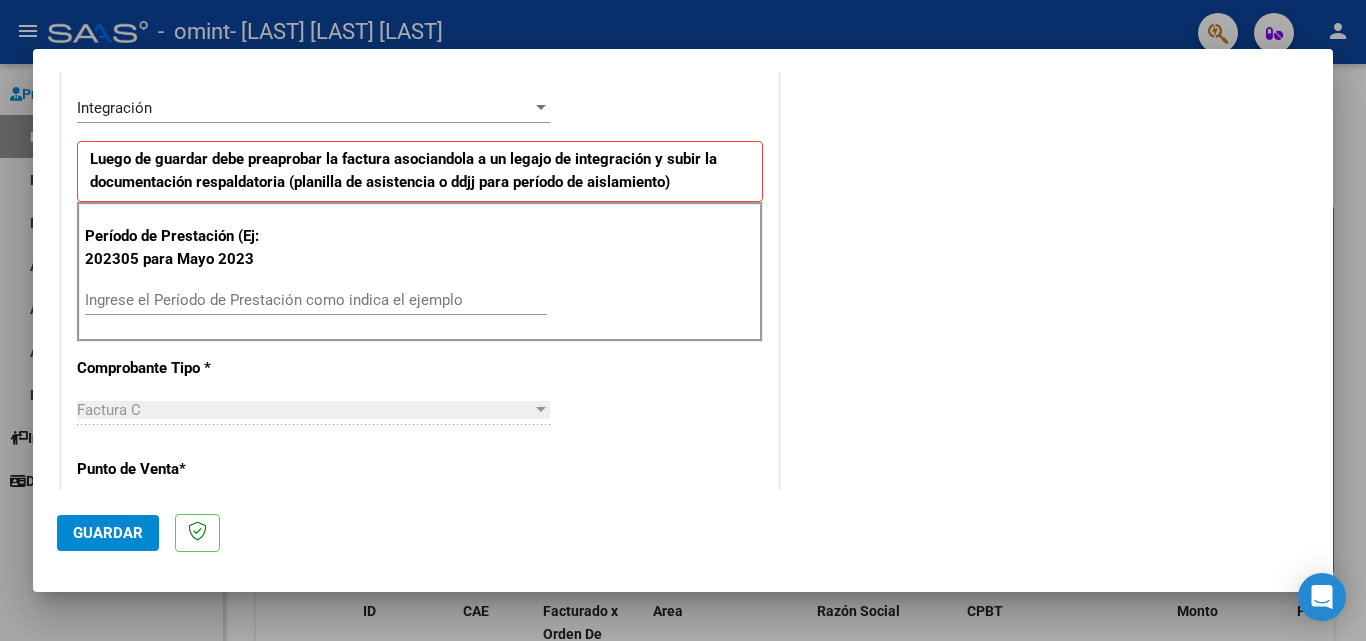 click on "Ingrese el Período de Prestación como indica el ejemplo" at bounding box center [316, 300] 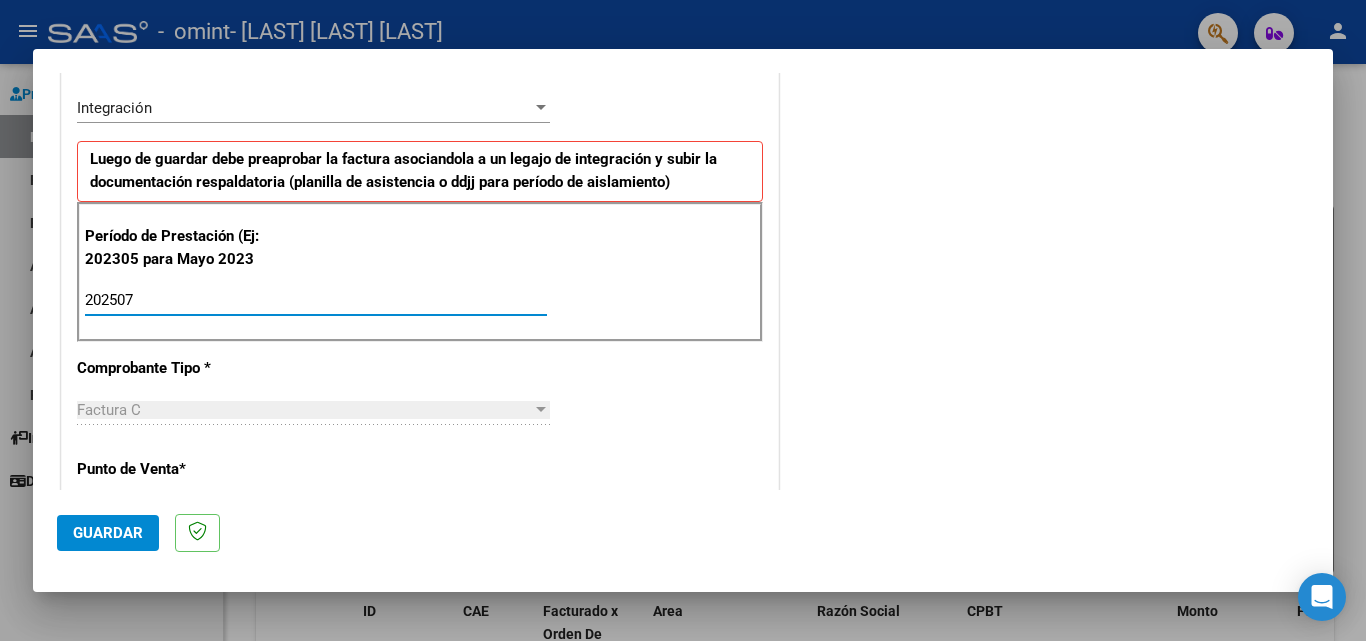 type on "202507" 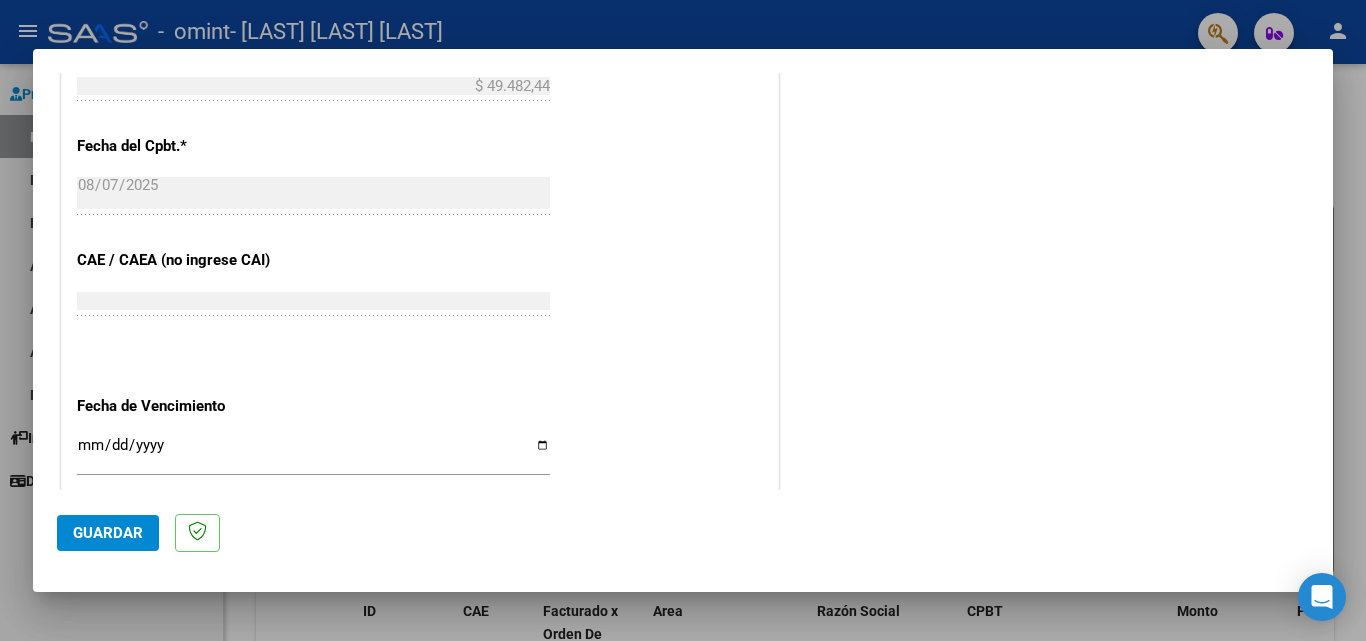 scroll, scrollTop: 1088, scrollLeft: 0, axis: vertical 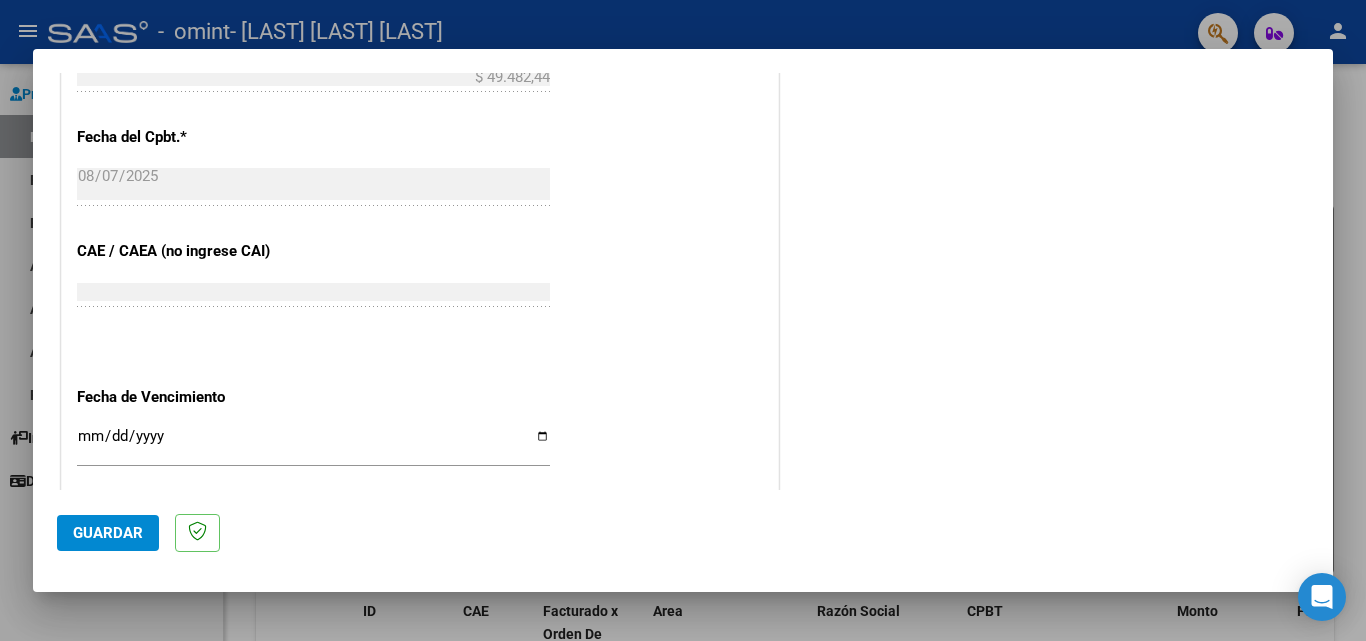 click at bounding box center (683, 320) 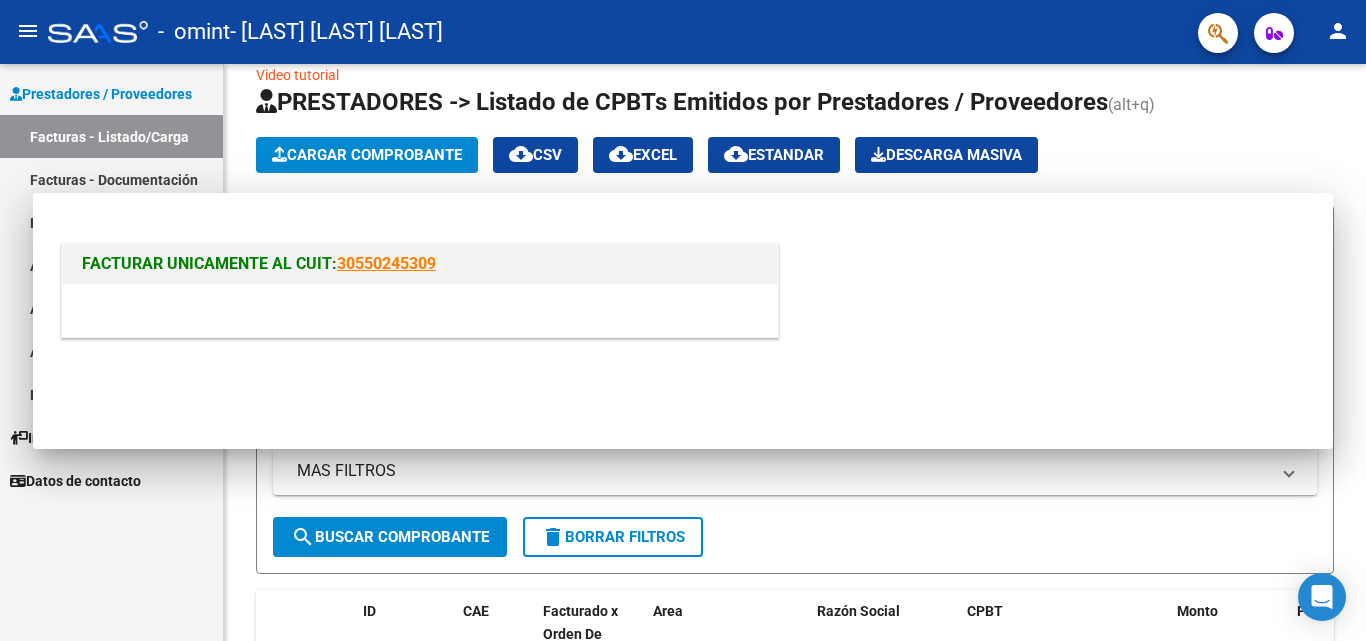 scroll, scrollTop: 0, scrollLeft: 0, axis: both 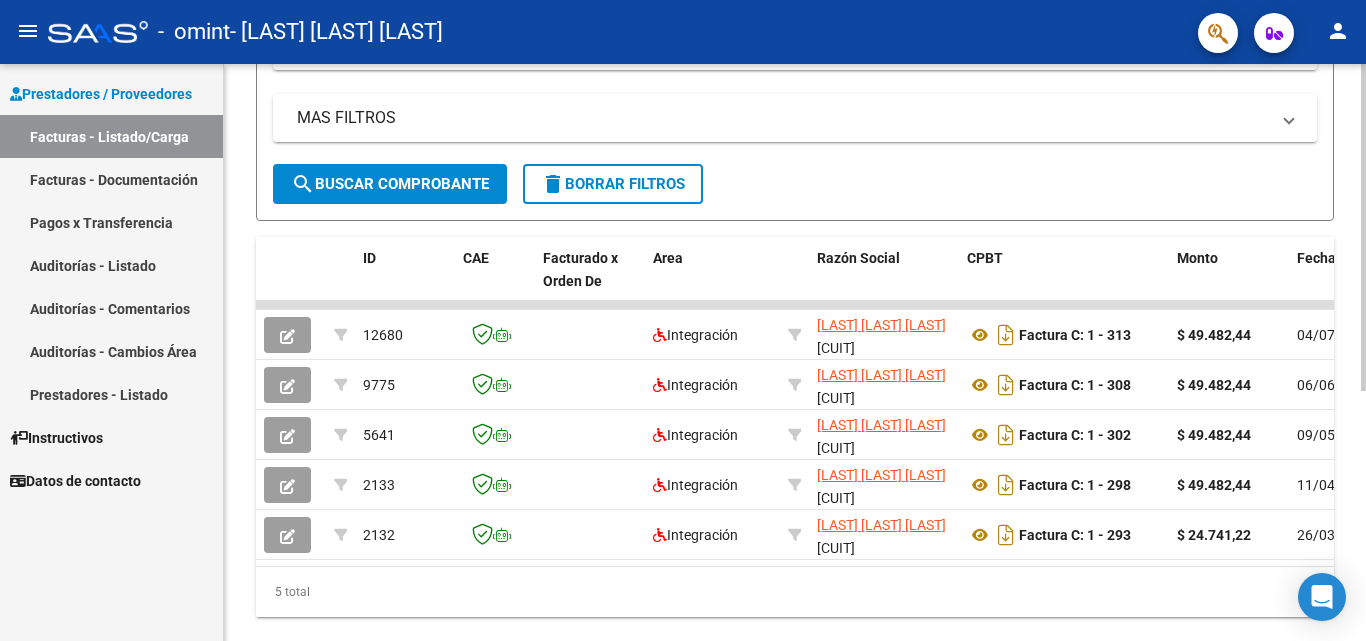 click on "Video tutorial   PRESTADORES -> Listado de CPBTs Emitidos por Prestadores / Proveedores (alt+q)   Cargar Comprobante
cloud_download  CSV  cloud_download  EXCEL  cloud_download  Estandar   Descarga Masiva
Filtros Id Area Area Todos Confirmado   Mostrar totalizadores   FILTROS DEL COMPROBANTE  Comprobante Tipo Comprobante Tipo Start date – End date Fec. Comprobante Desde / Hasta Días Emisión Desde(cant. días) Días Emisión Hasta(cant. días) CUIT / Razón Social Pto. Venta Nro. Comprobante Código SSS CAE Válido CAE Válido Todos Cargado Módulo Hosp. Todos Tiene facturacion Apócrifa Hospital Refes  FILTROS DE INTEGRACION  Período De Prestación Campos del Archivo de Rendición Devuelto x SSS (dr_envio) Todos Rendido x SSS (dr_envio) Tipo de Registro Tipo de Registro Período Presentación Período Presentación Campos del Legajo Asociado (preaprobación) Afiliado Legajo (cuil/nombre) Todos Solo facturas preaprobadas  MAS FILTROS  Todos Con Doc. Respaldatoria Todos Con Trazabilidad Todos – –" 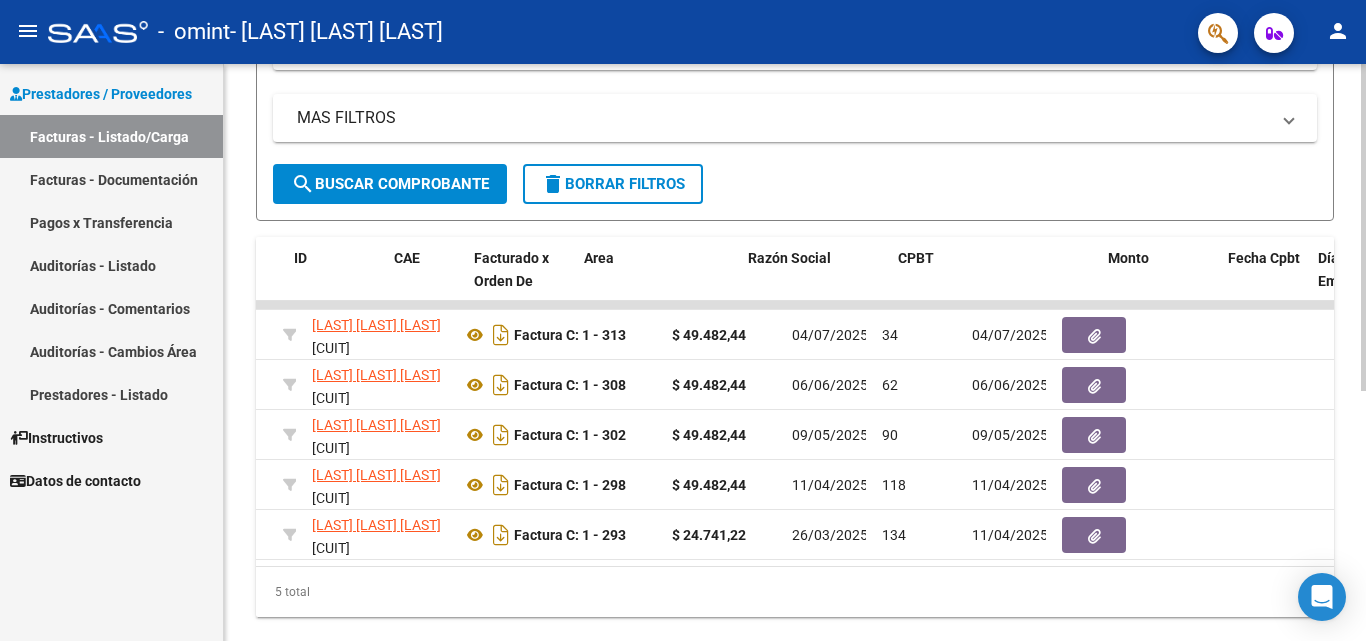 scroll, scrollTop: 0, scrollLeft: 0, axis: both 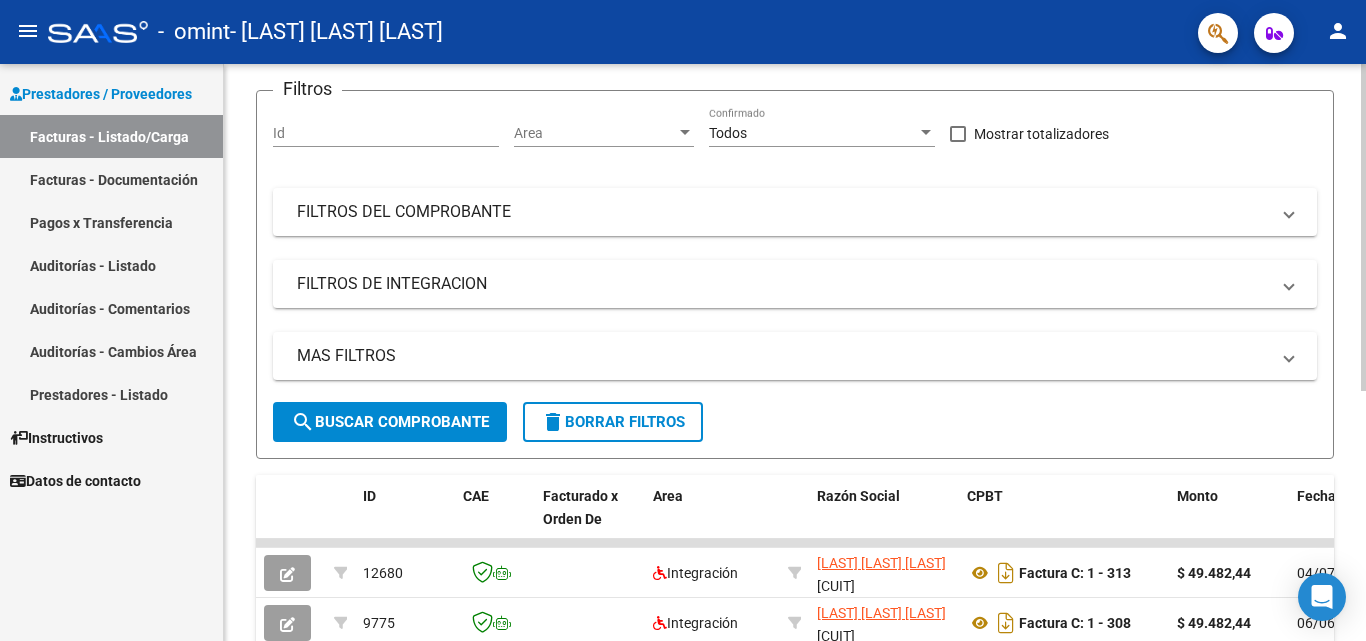 click 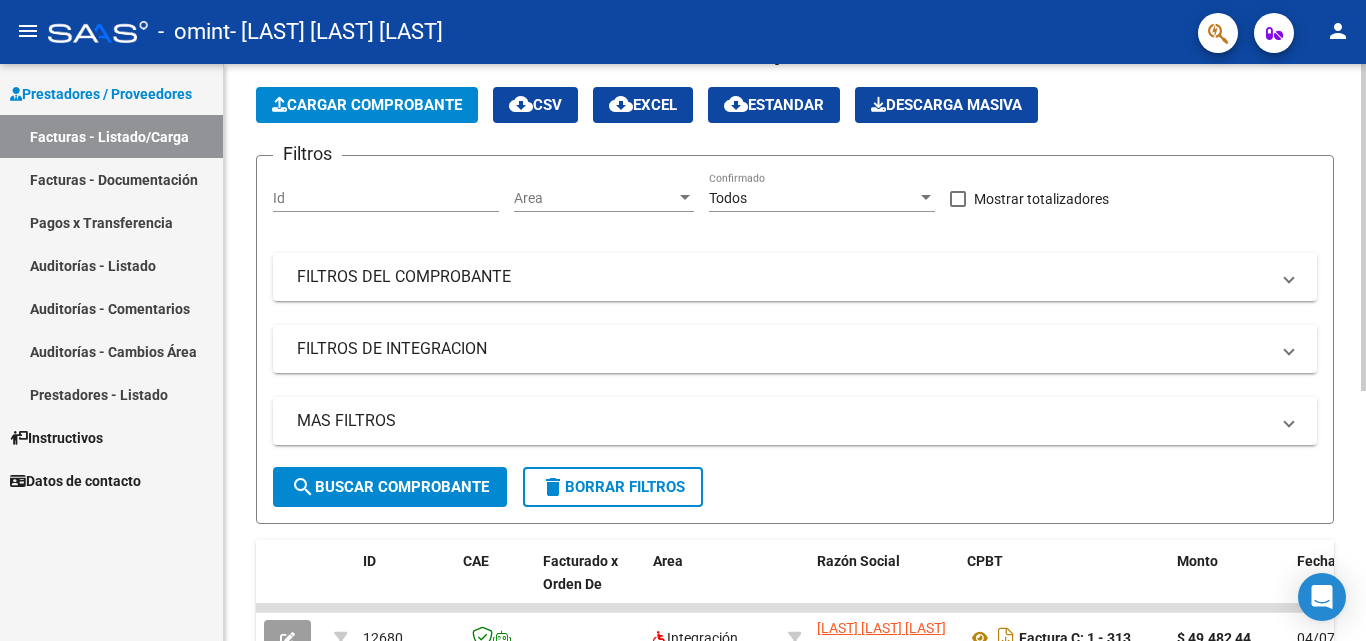 scroll, scrollTop: 0, scrollLeft: 0, axis: both 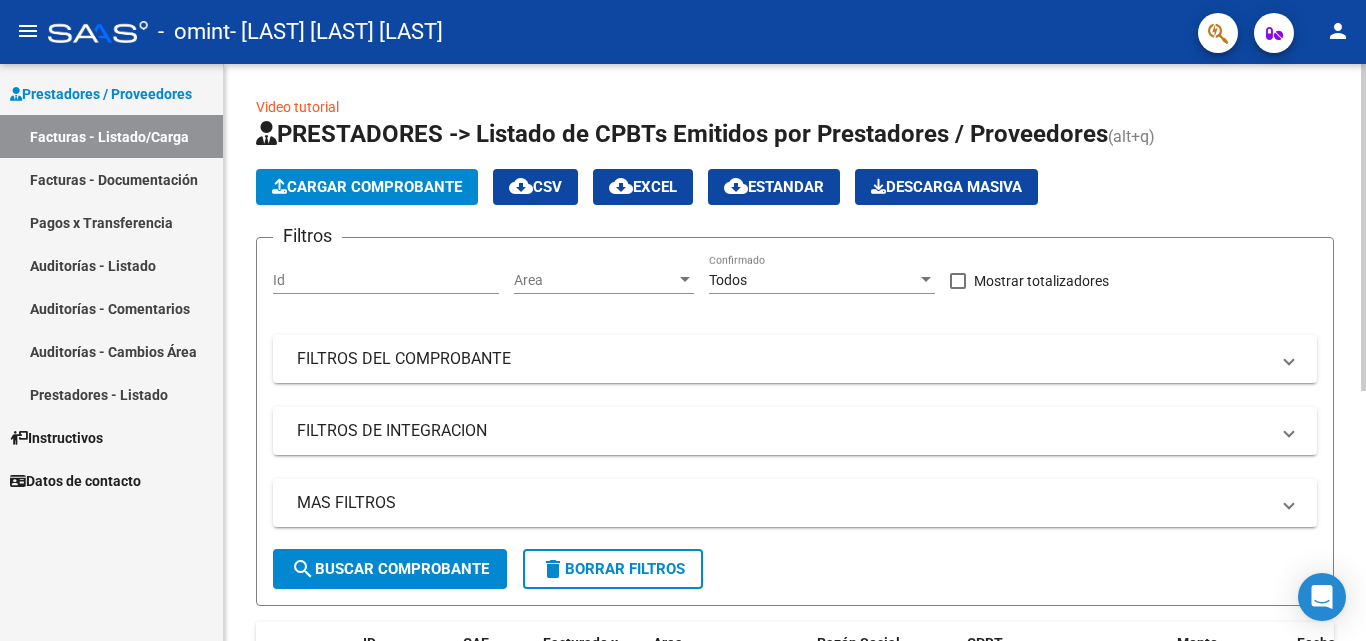 click on "menu -   omint   - [LAST] [LAST] [LAST] person    Prestadores / Proveedores Facturas - Listado/Carga Facturas - Documentación Pagos x Transferencia Auditorías - Listado Auditorías - Comentarios Auditorías - Cambios Área Prestadores - Listado    Instructivos    Datos de contacto  Video tutorial   PRESTADORES -> Listado de CPBTs Emitidos por Prestadores / Proveedores (alt+q)   Cargar Comprobante
cloud_download  CSV  cloud_download  EXCEL  cloud_download  Estandar   Descarga Masiva
Filtros Id Area Area Todos Confirmado   Mostrar totalizadores   FILTROS DEL COMPROBANTE  Comprobante Tipo Comprobante Tipo Start date – End date Fec. Comprobante Desde / Hasta Días Emisión Desde(cant. días) Días Emisión Hasta(cant. días) CUIT / Razón Social Pto. Venta Nro. Comprobante Código SSS CAE Válido CAE Válido Todos Cargado Módulo Hosp. Todos Tiene facturacion Apócrifa Hospital Refes  FILTROS DE INTEGRACION  Período De Prestación Campos del Archivo de Rendición Devuelto x SSS (dr_envio) –" 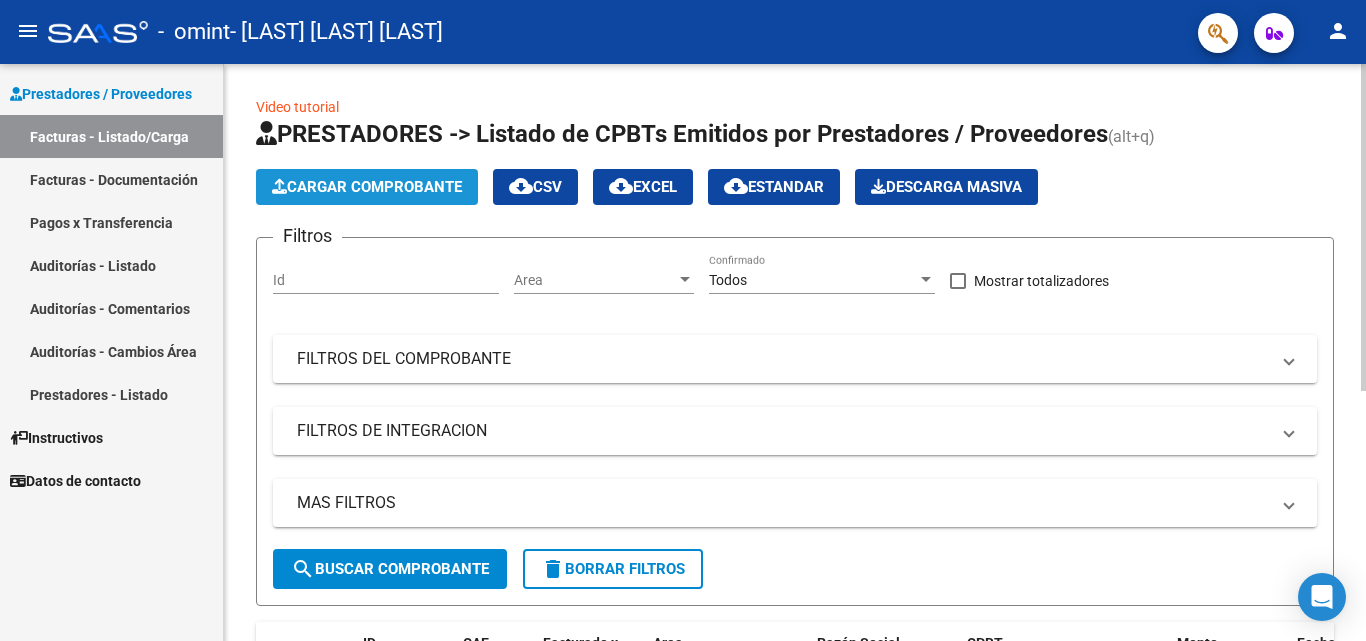 click on "Cargar Comprobante" 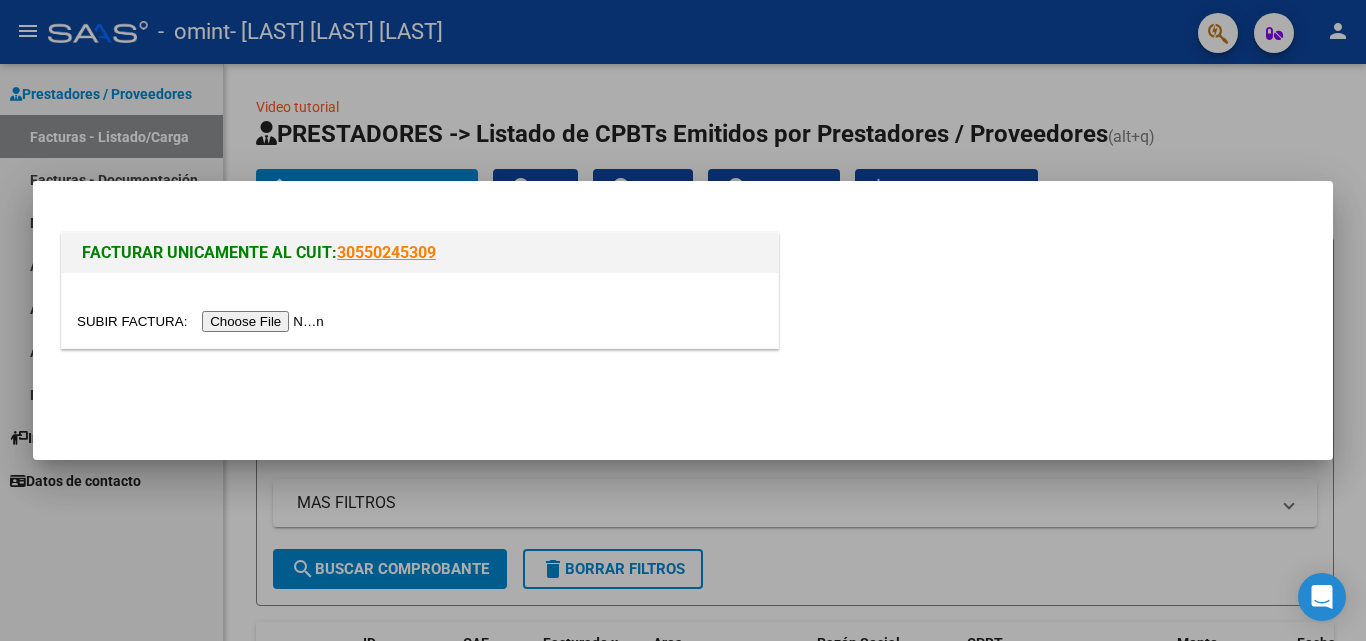 click at bounding box center (203, 321) 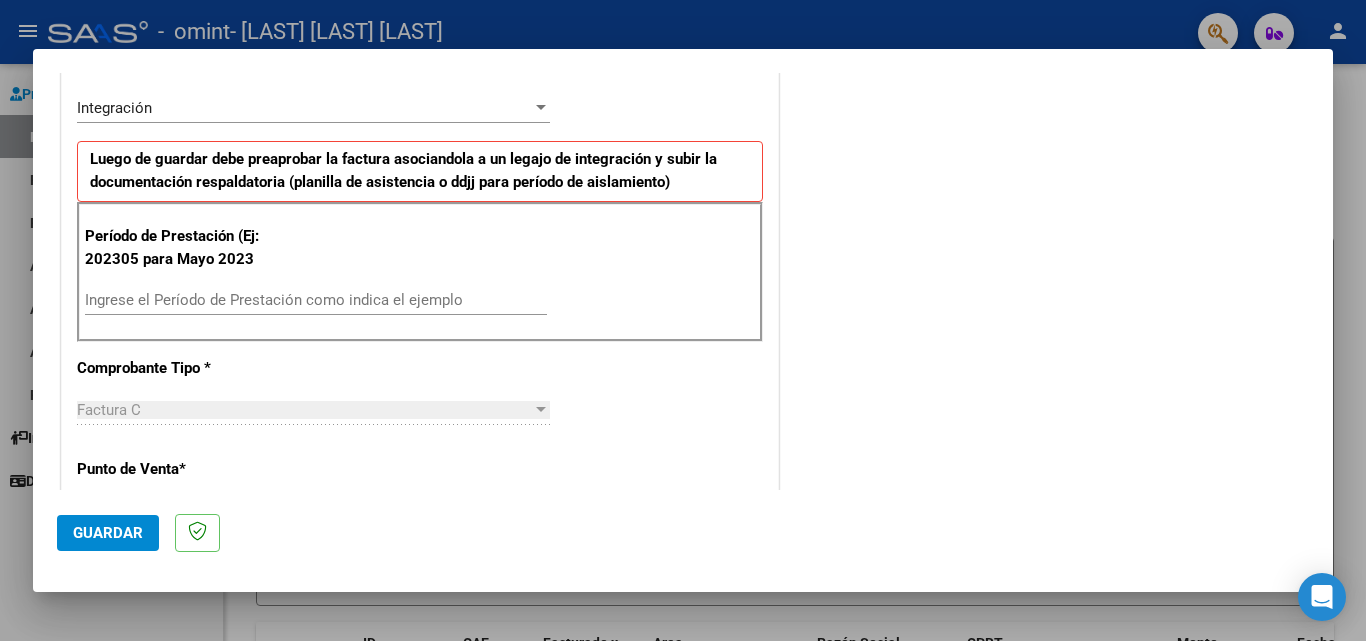 scroll, scrollTop: 456, scrollLeft: 0, axis: vertical 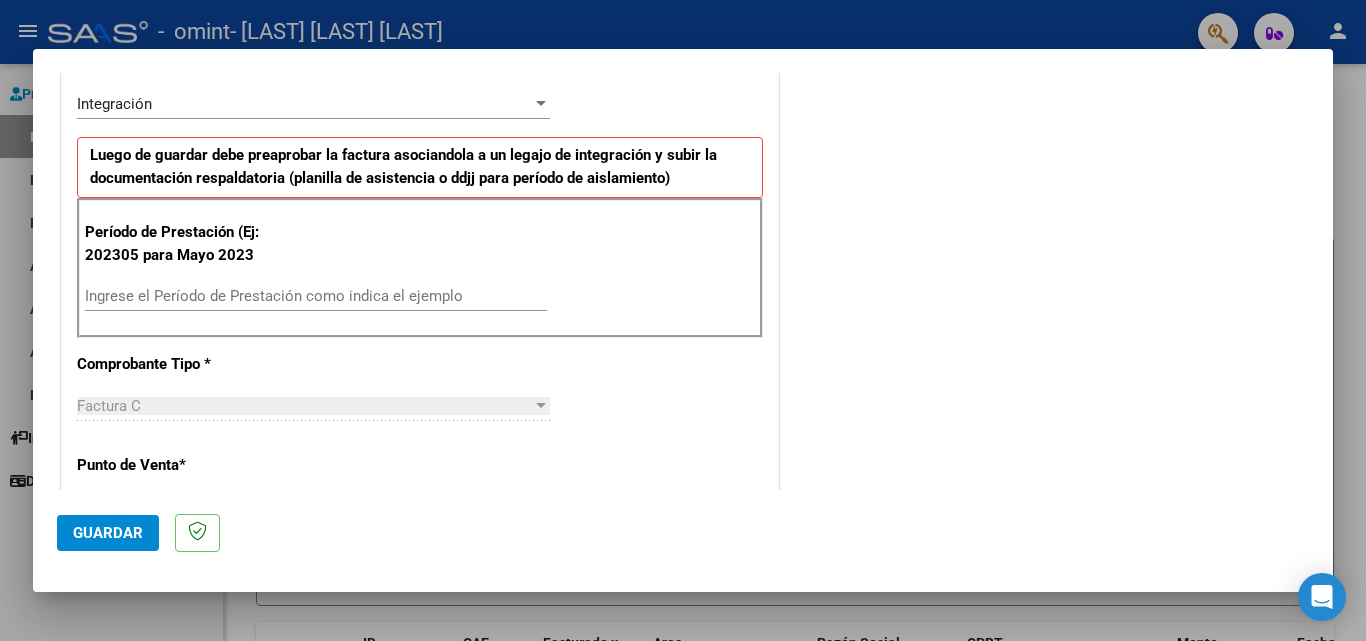 click on "Ingrese el Período de Prestación como indica el ejemplo" at bounding box center (316, 296) 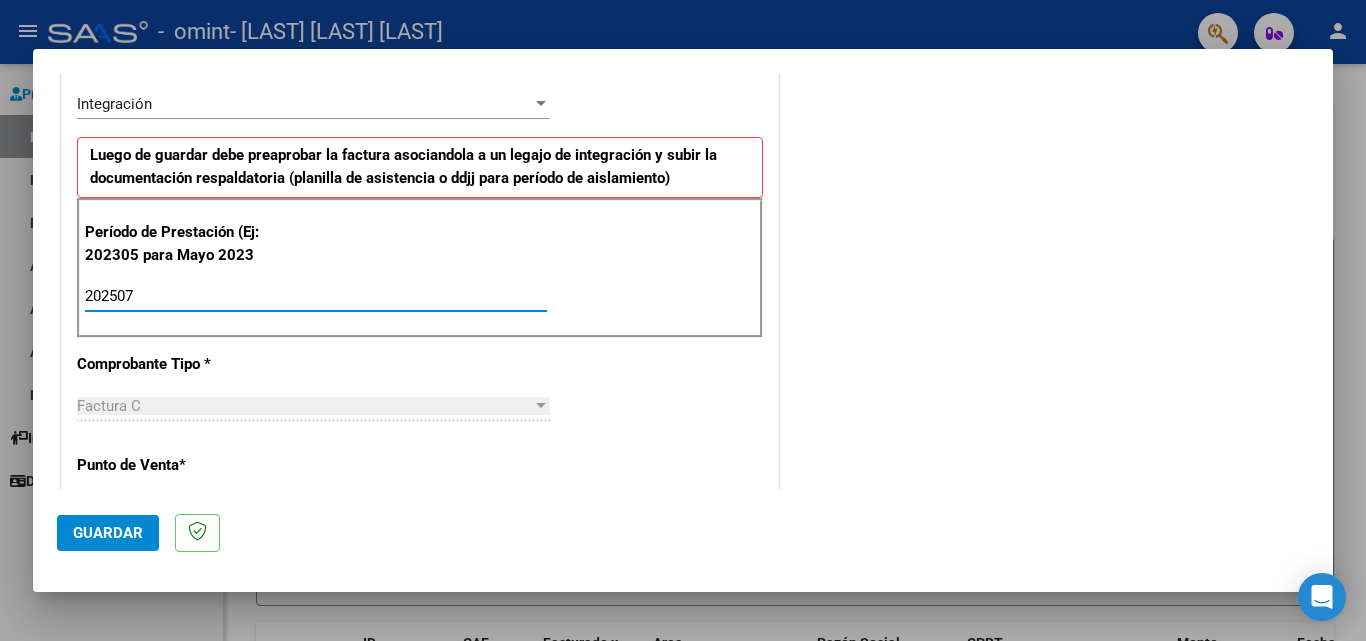 type on "202507" 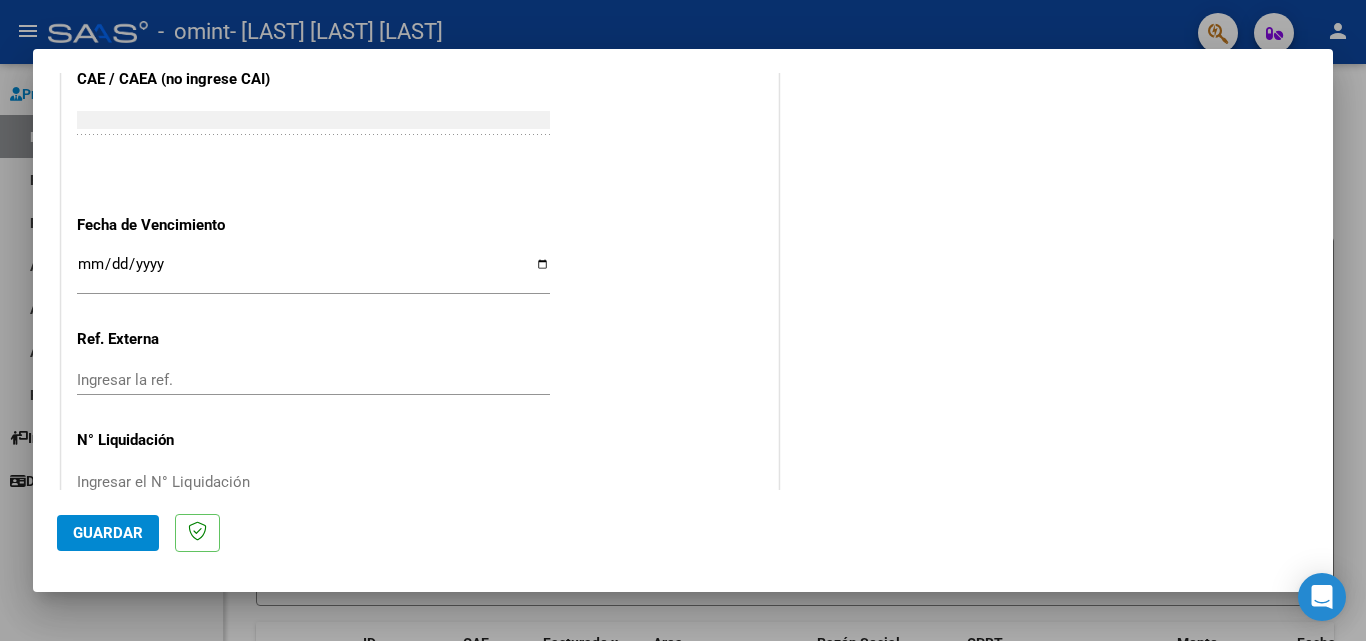 scroll, scrollTop: 1305, scrollLeft: 0, axis: vertical 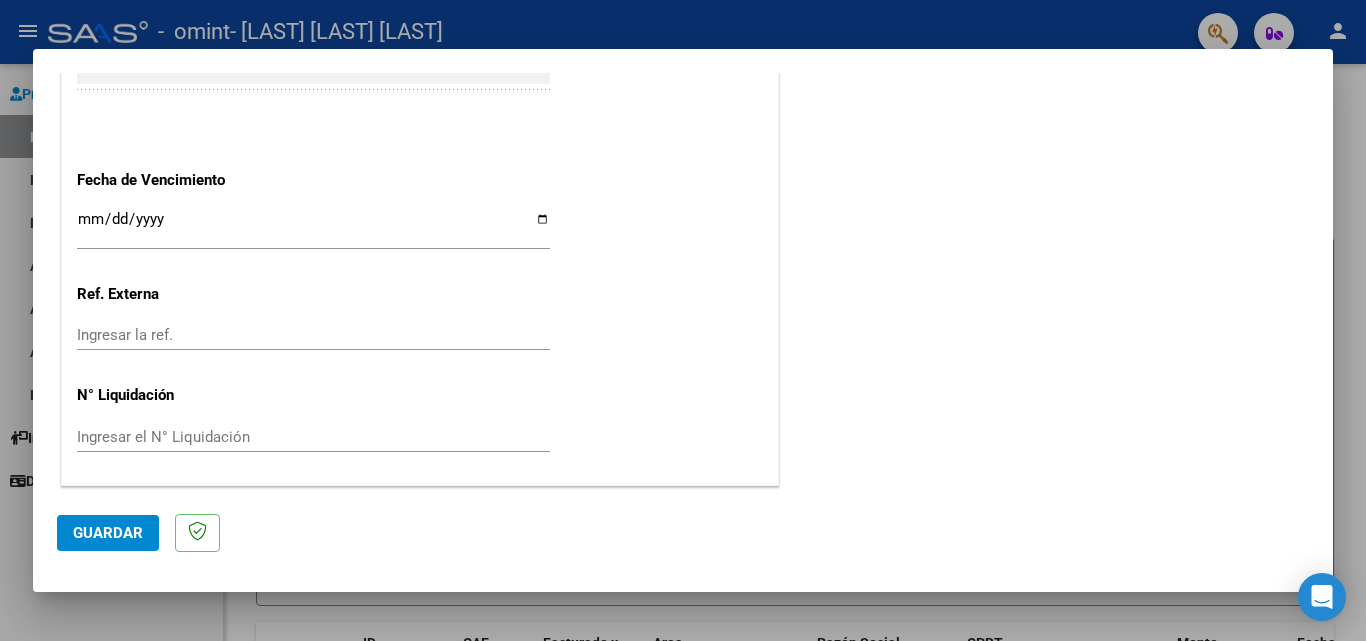 click on "Guardar" 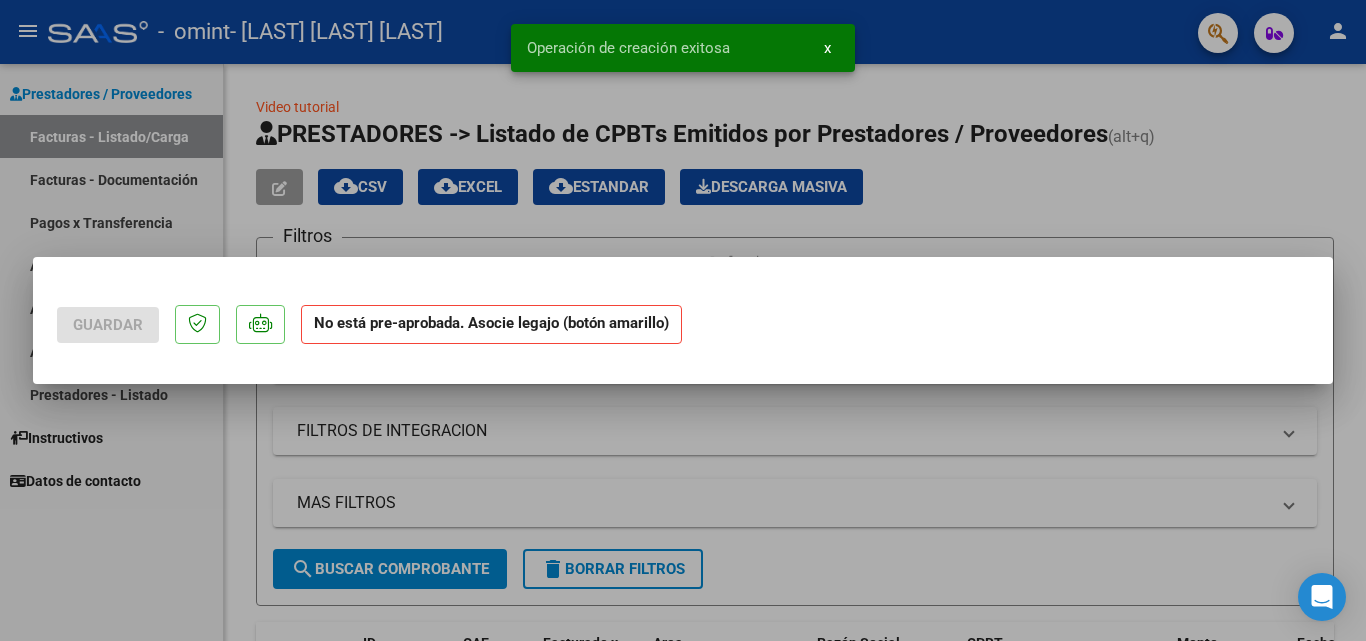 scroll, scrollTop: 0, scrollLeft: 0, axis: both 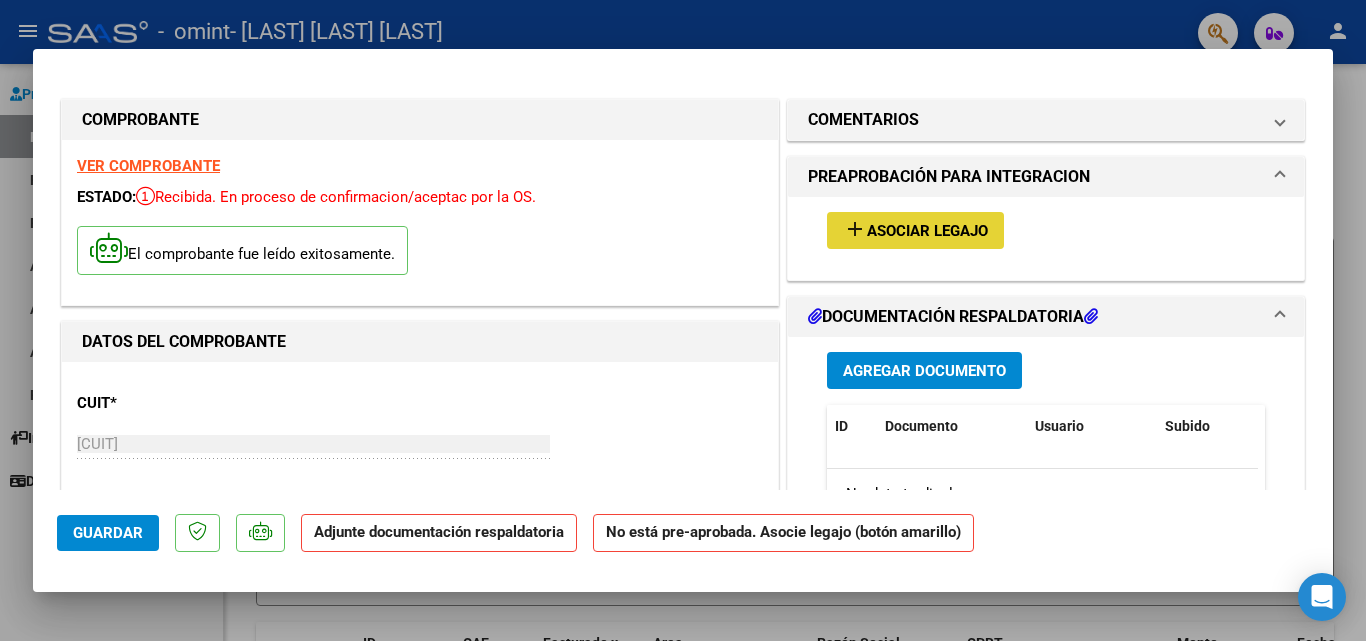 click on "Asociar Legajo" at bounding box center (927, 231) 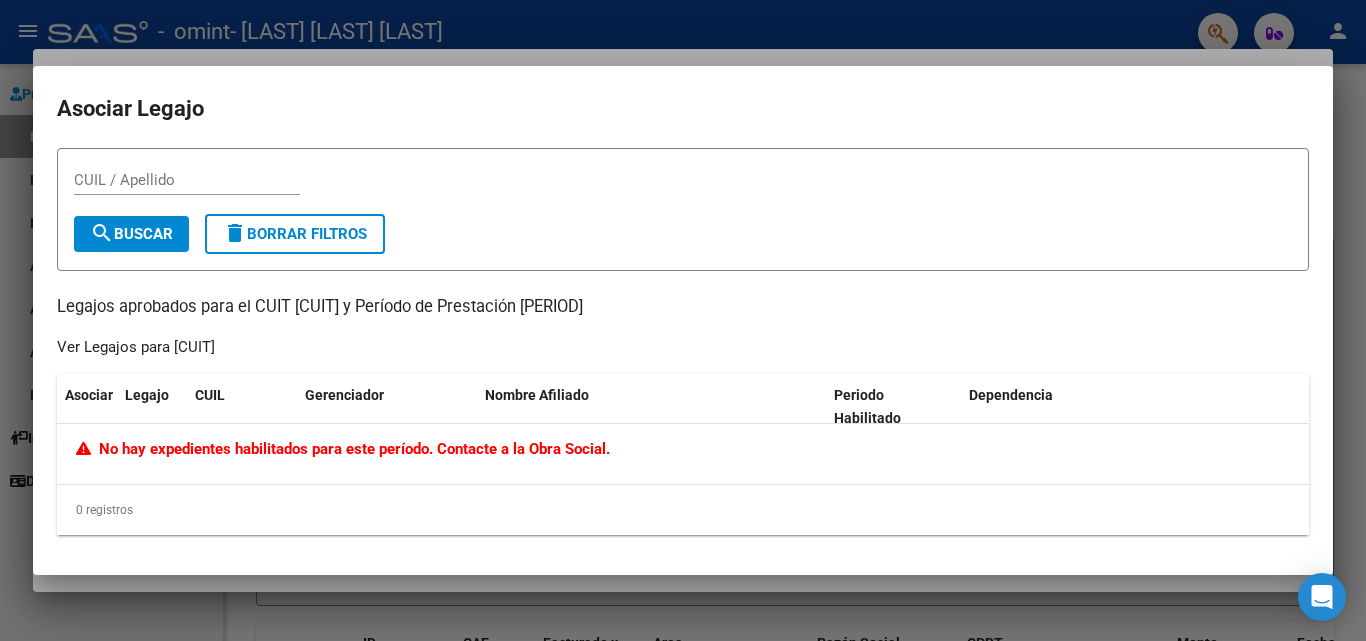drag, startPoint x: 1020, startPoint y: 241, endPoint x: 1017, endPoint y: 470, distance: 229.01965 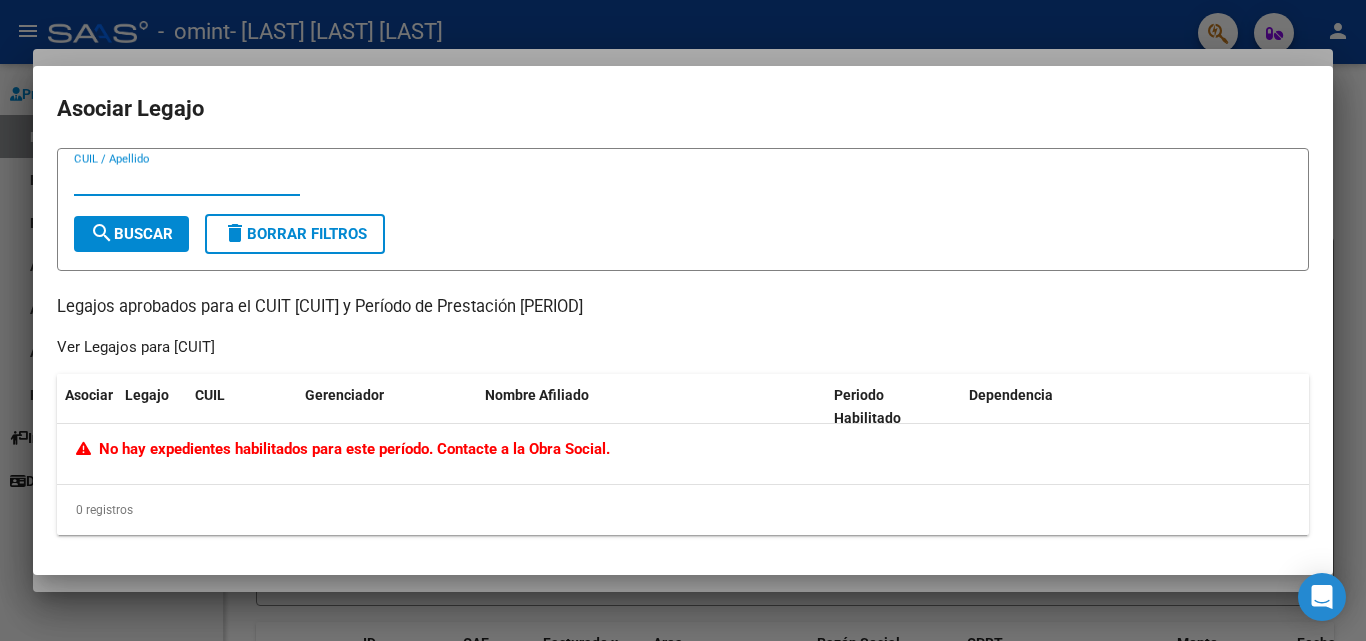 click on "CUIL / Apellido" at bounding box center [187, 180] 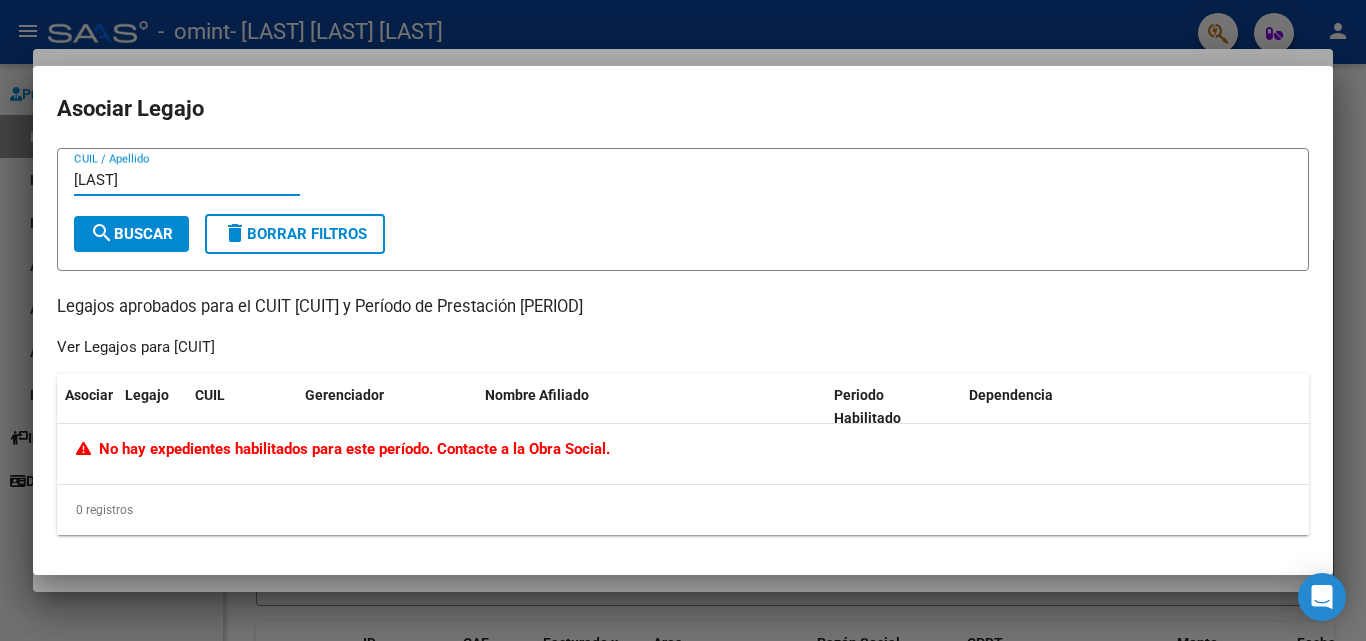 type on "S" 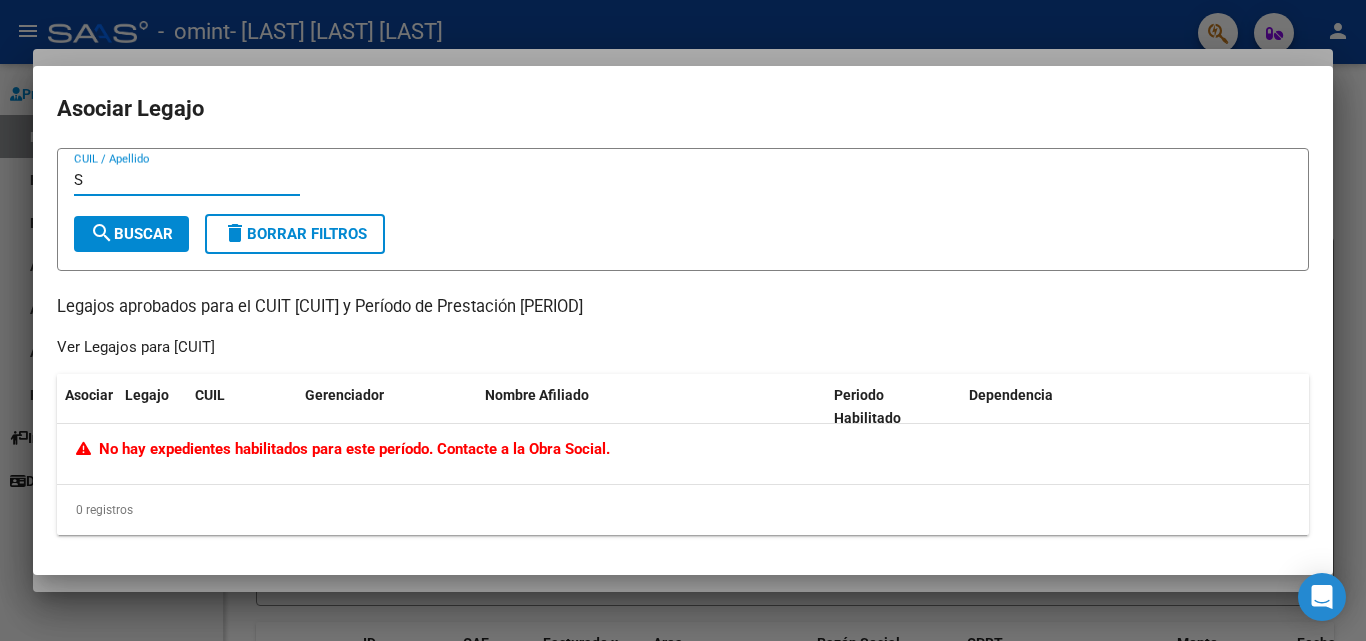 type 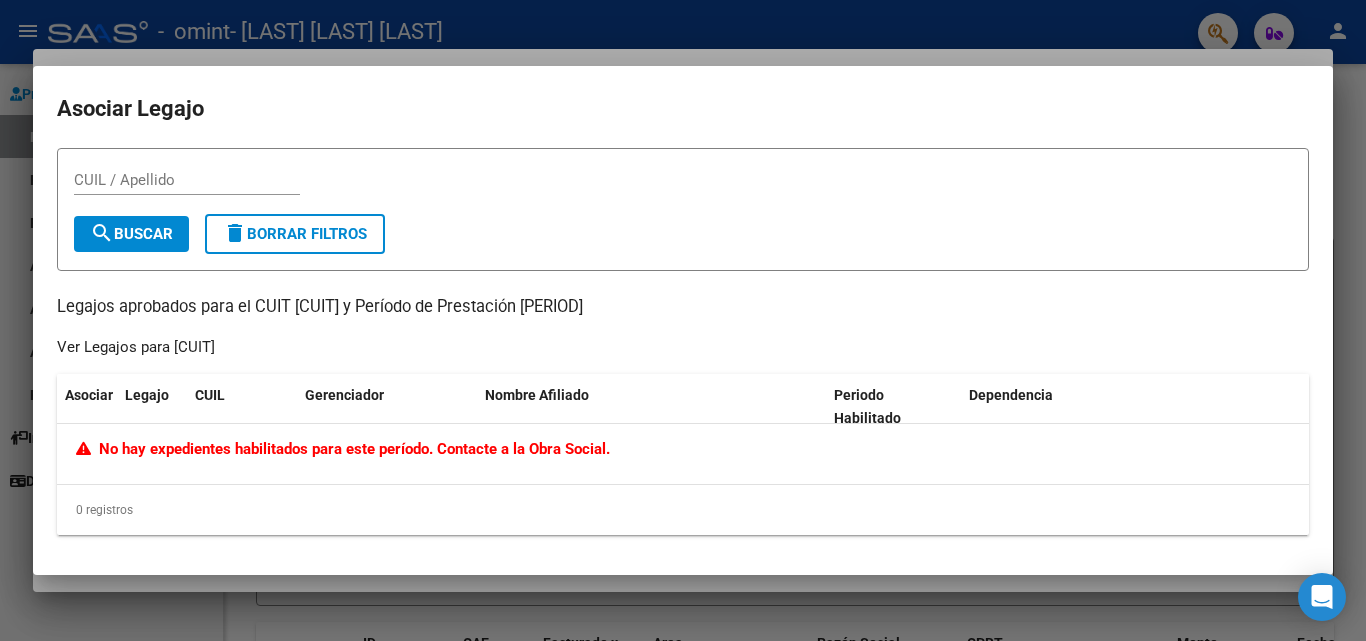 click at bounding box center [683, 320] 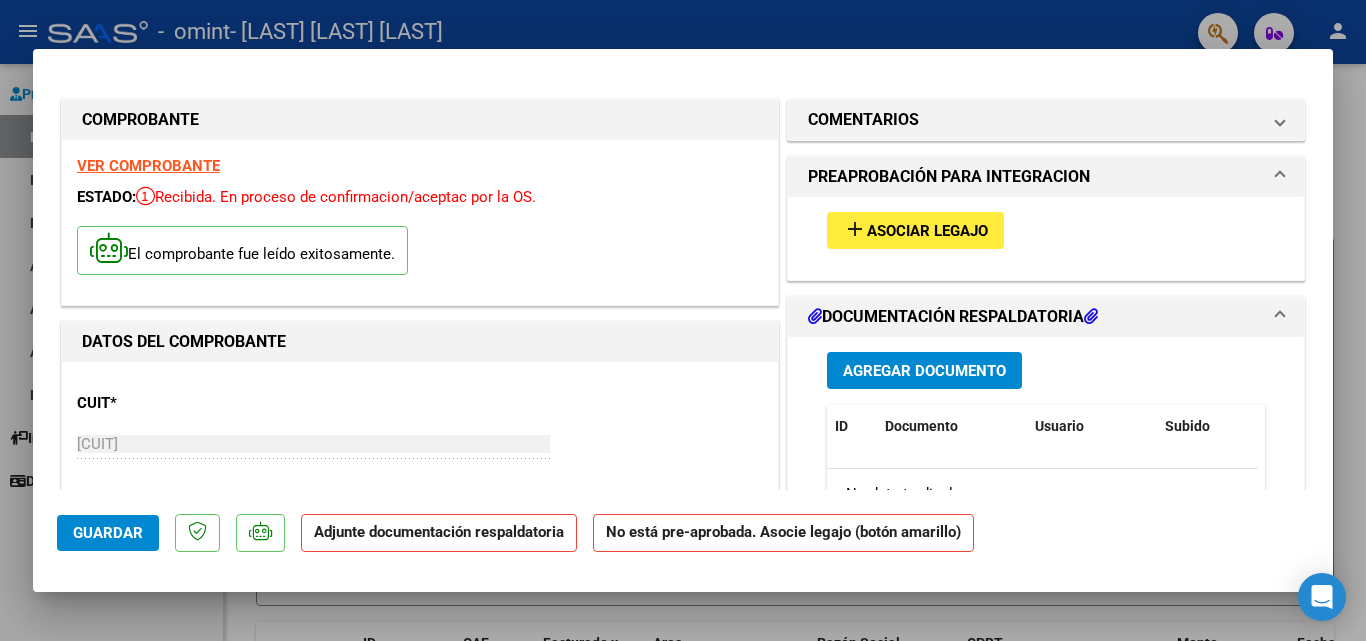 click at bounding box center (683, 320) 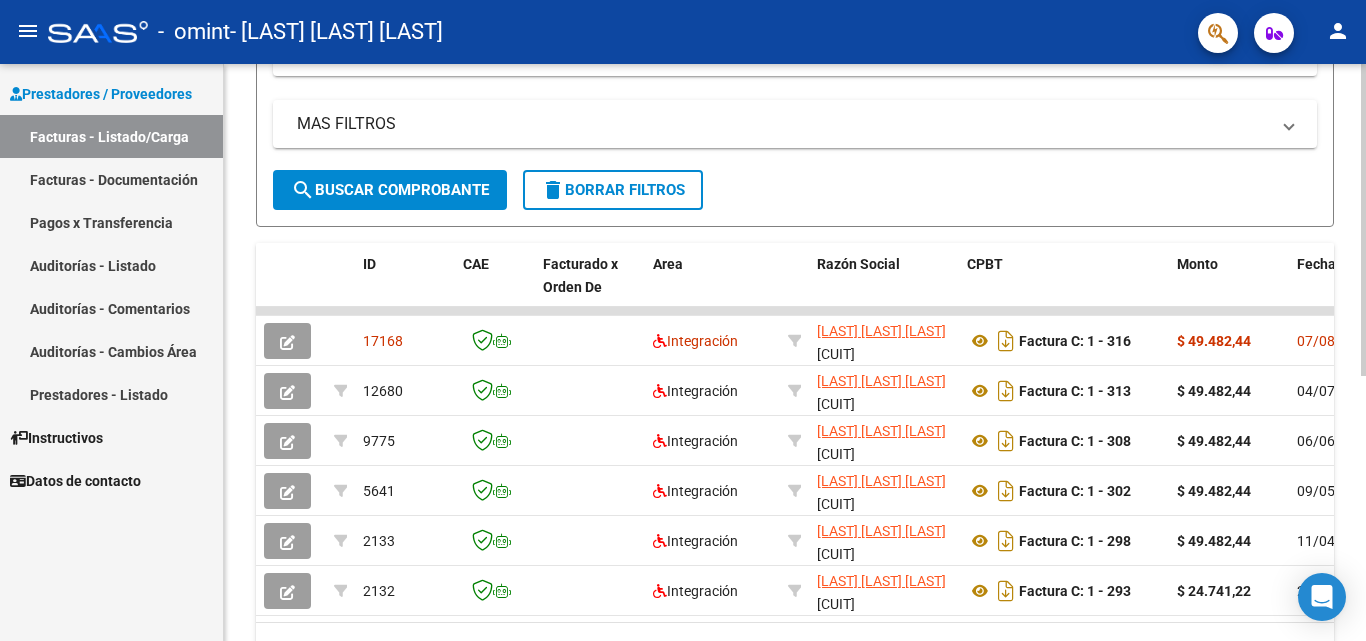 scroll, scrollTop: 389, scrollLeft: 0, axis: vertical 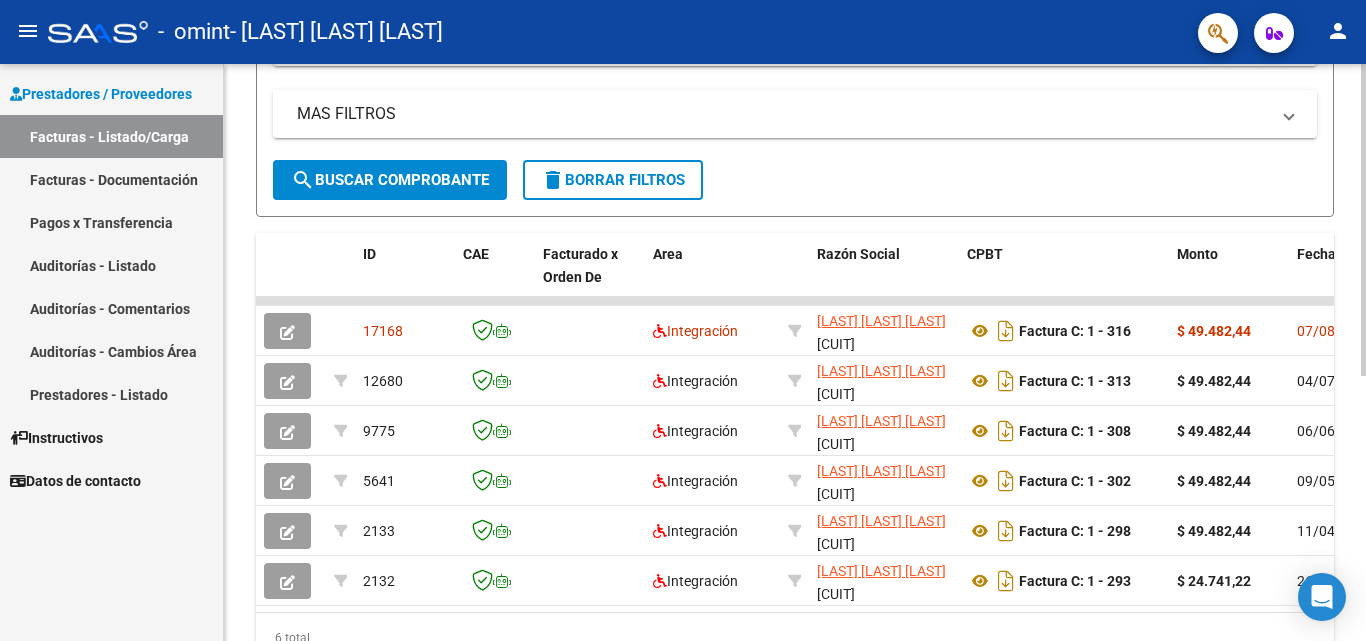 click 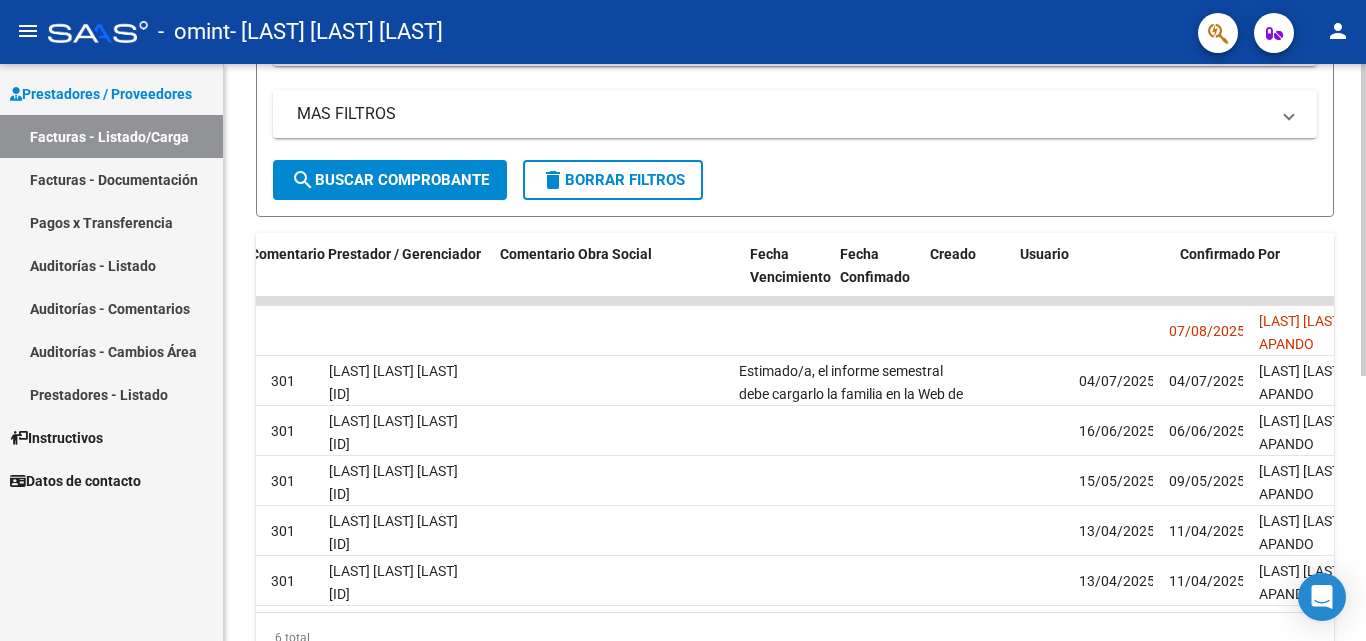 scroll, scrollTop: 0, scrollLeft: 2940, axis: horizontal 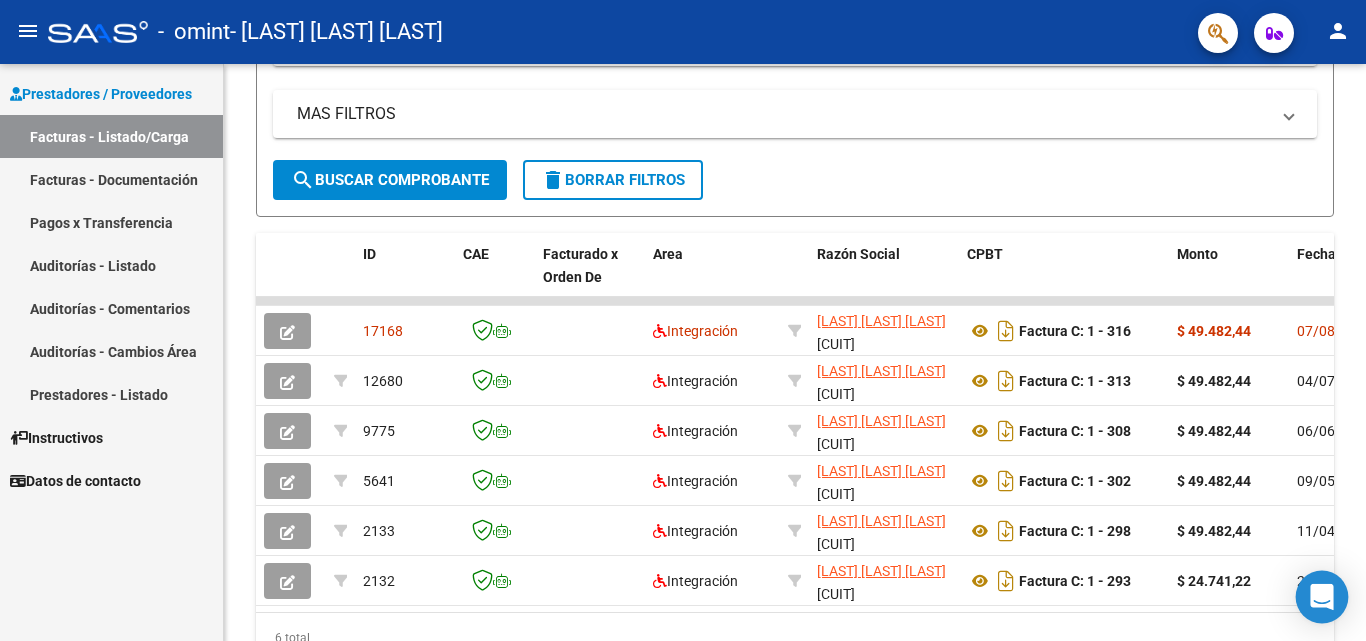 click at bounding box center (1322, 597) 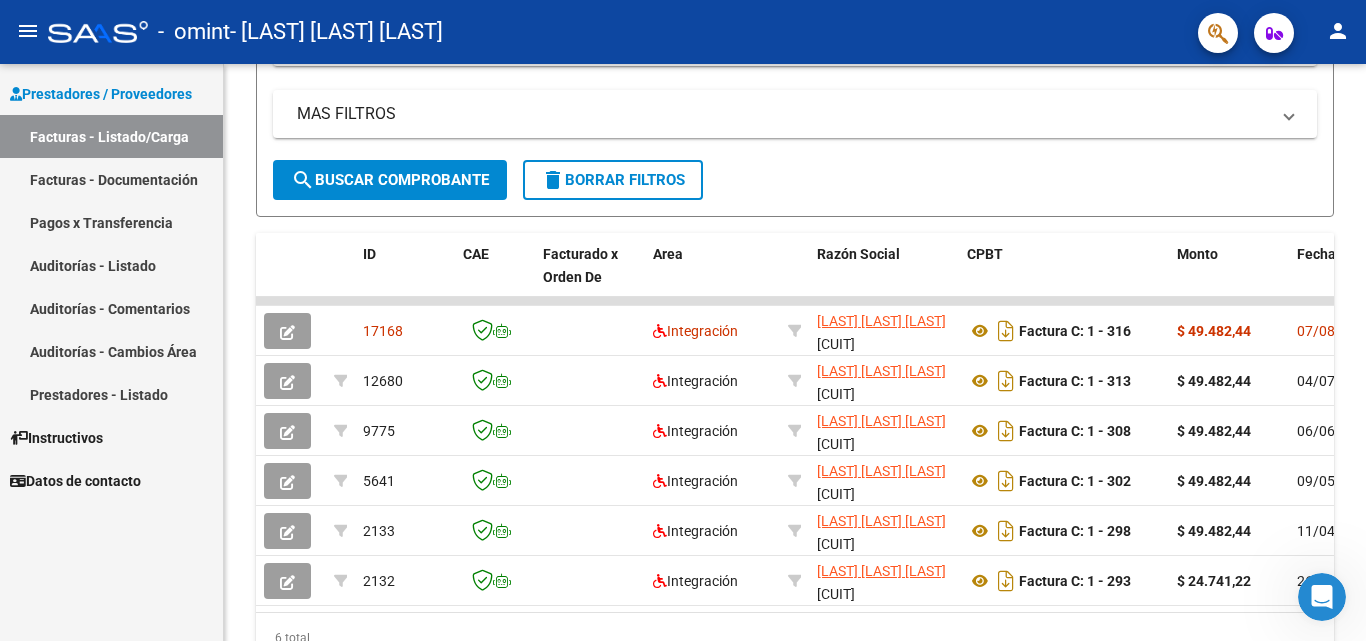 scroll, scrollTop: 0, scrollLeft: 0, axis: both 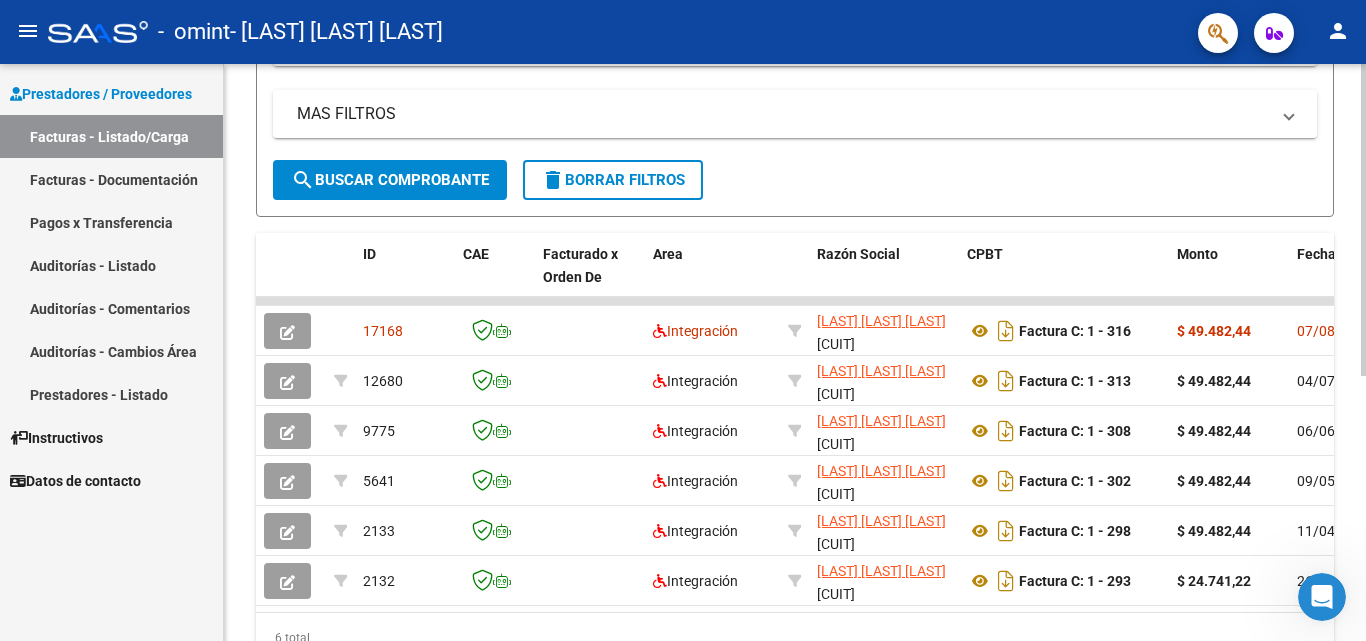 click on "Video tutorial   PRESTADORES -> Listado de CPBTs Emitidos por Prestadores / Proveedores (alt+q)   Cargar Comprobante
cloud_download  CSV  cloud_download  EXCEL  cloud_download  Estandar   Descarga Masiva
Filtros Id Area Area Todos Confirmado   Mostrar totalizadores   FILTROS DEL COMPROBANTE  Comprobante Tipo Comprobante Tipo Start date – End date Fec. Comprobante Desde / Hasta Días Emisión Desde(cant. días) Días Emisión Hasta(cant. días) CUIT / Razón Social Pto. Venta Nro. Comprobante Código SSS CAE Válido CAE Válido Todos Cargado Módulo Hosp. Todos Tiene facturacion Apócrifa Hospital Refes  FILTROS DE INTEGRACION  Período De Prestación Campos del Archivo de Rendición Devuelto x SSS (dr_envio) Todos Rendido x SSS (dr_envio) Tipo de Registro Tipo de Registro Período Presentación Período Presentación Campos del Legajo Asociado (preaprobación) Afiliado Legajo (cuil/nombre) Todos Solo facturas preaprobadas  MAS FILTROS  Todos Con Doc. Respaldatoria Todos Con Trazabilidad Todos – – 0" 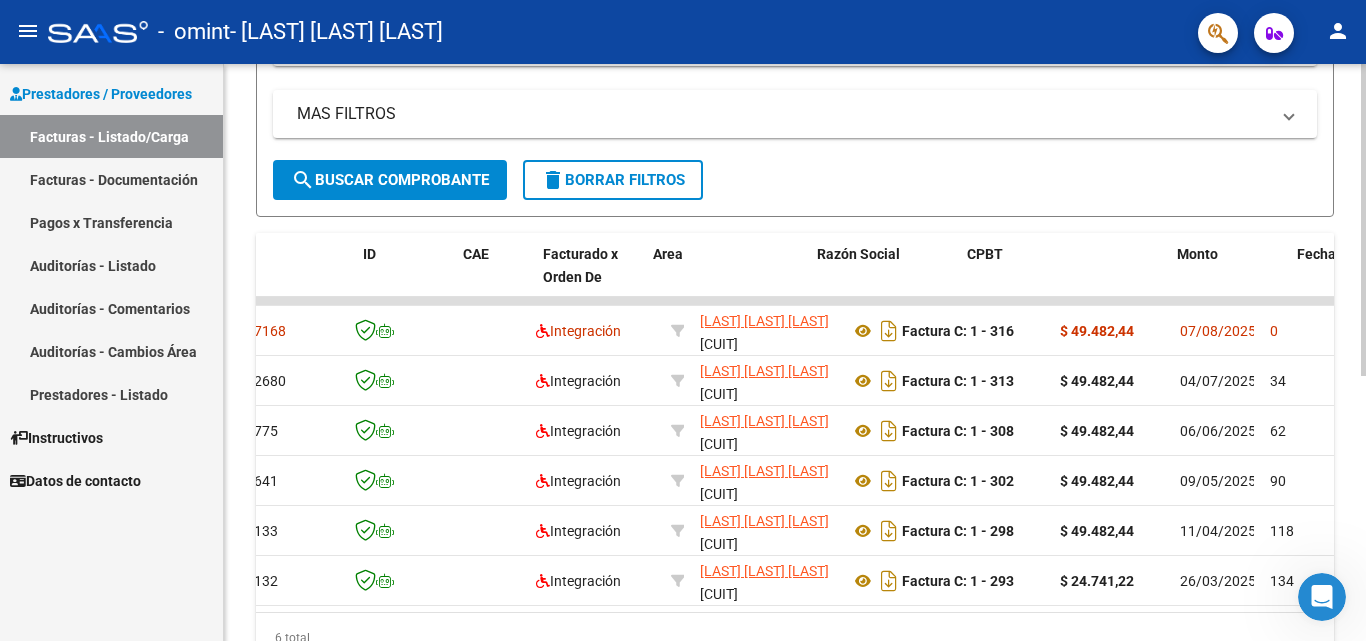 scroll, scrollTop: 0, scrollLeft: 0, axis: both 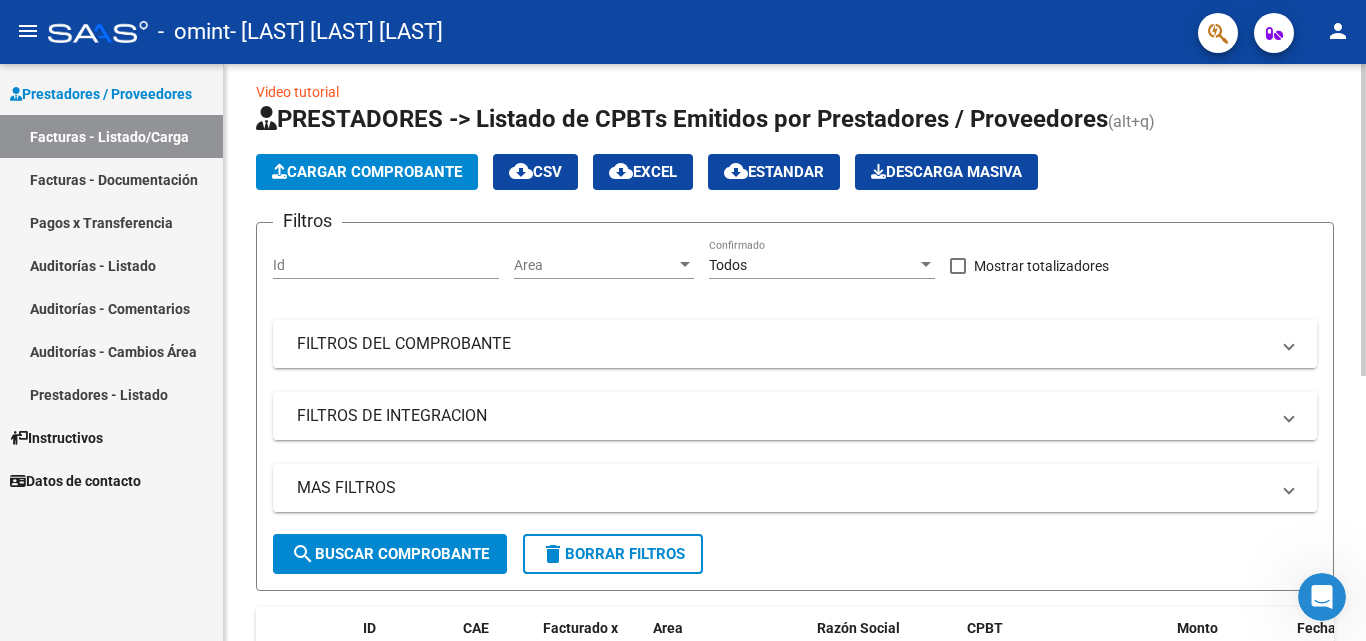 click on "Video tutorial   PRESTADORES -> Listado de CPBTs Emitidos por Prestadores / Proveedores (alt+q)   Cargar Comprobante
cloud_download  CSV  cloud_download  EXCEL  cloud_download  Estandar   Descarga Masiva
Filtros Id Area Area Todos Confirmado   Mostrar totalizadores   FILTROS DEL COMPROBANTE  Comprobante Tipo Comprobante Tipo Start date – End date Fec. Comprobante Desde / Hasta Días Emisión Desde(cant. días) Días Emisión Hasta(cant. días) CUIT / Razón Social Pto. Venta Nro. Comprobante Código SSS CAE Válido CAE Válido Todos Cargado Módulo Hosp. Todos Tiene facturacion Apócrifa Hospital Refes  FILTROS DE INTEGRACION  Período De Prestación Campos del Archivo de Rendición Devuelto x SSS (dr_envio) Todos Rendido x SSS (dr_envio) Tipo de Registro Tipo de Registro Período Presentación Período Presentación Campos del Legajo Asociado (preaprobación) Afiliado Legajo (cuil/nombre) Todos Solo facturas preaprobadas  MAS FILTROS  Todos Con Doc. Respaldatoria Todos Con Trazabilidad Todos – – 0" 